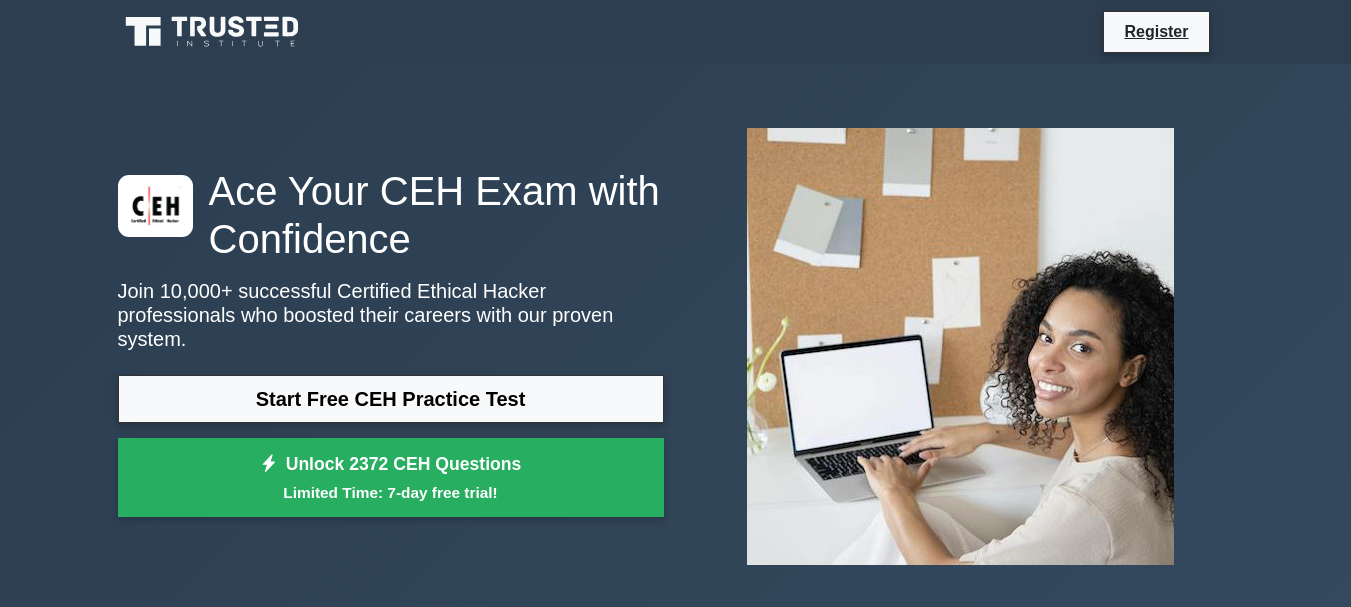 scroll, scrollTop: 0, scrollLeft: 0, axis: both 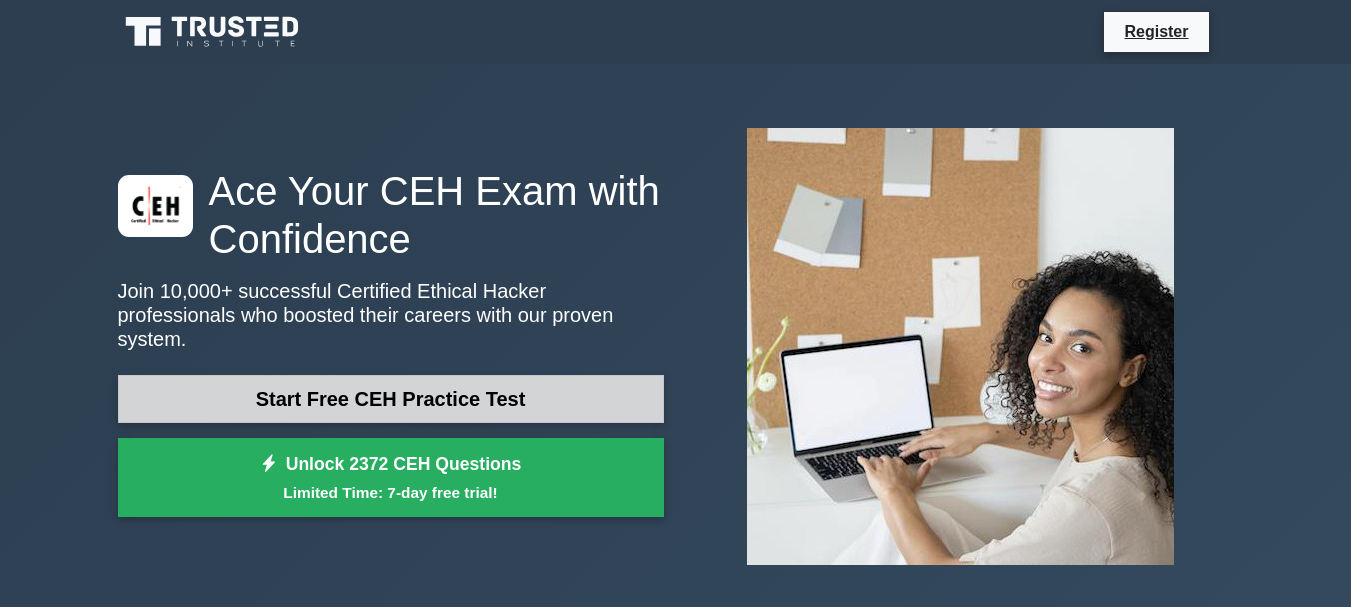 click on "Start Free CEH Practice Test" at bounding box center [391, 399] 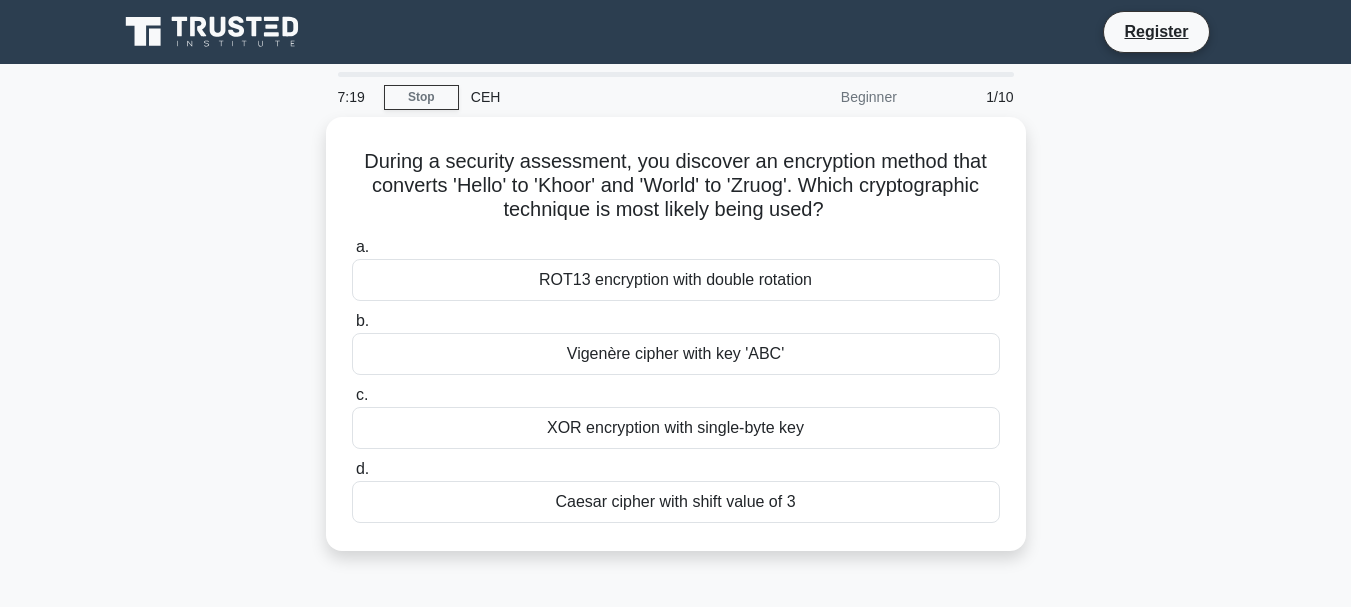 scroll, scrollTop: 0, scrollLeft: 0, axis: both 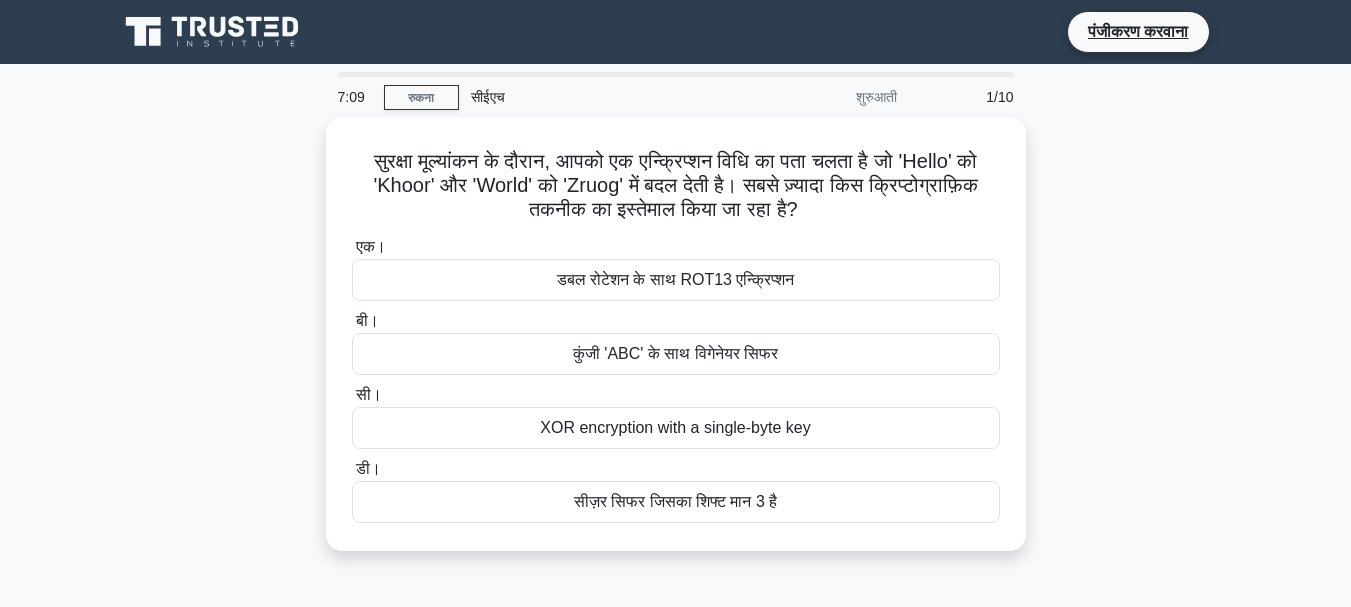 click on "सुरक्षा मूल्यांकन के दौरान, आपको एक एन्क्रिप्शन विधि का पता चलता है जो 'Hello' को 'Khoor' और 'World' को 'Zruog' में बदल देती है। सबसे ज़्यादा किस क्रिप्टोग्राफ़िक तकनीक का इस्तेमाल किया जा रहा है?
.spinner_0XTQ{transform-origin:center;animation:spinner_y6GP .75s linear infinite}@keyframes spinner_y6GP{100%{transform:rotate(360deg)}}
एक।" at bounding box center [676, 346] 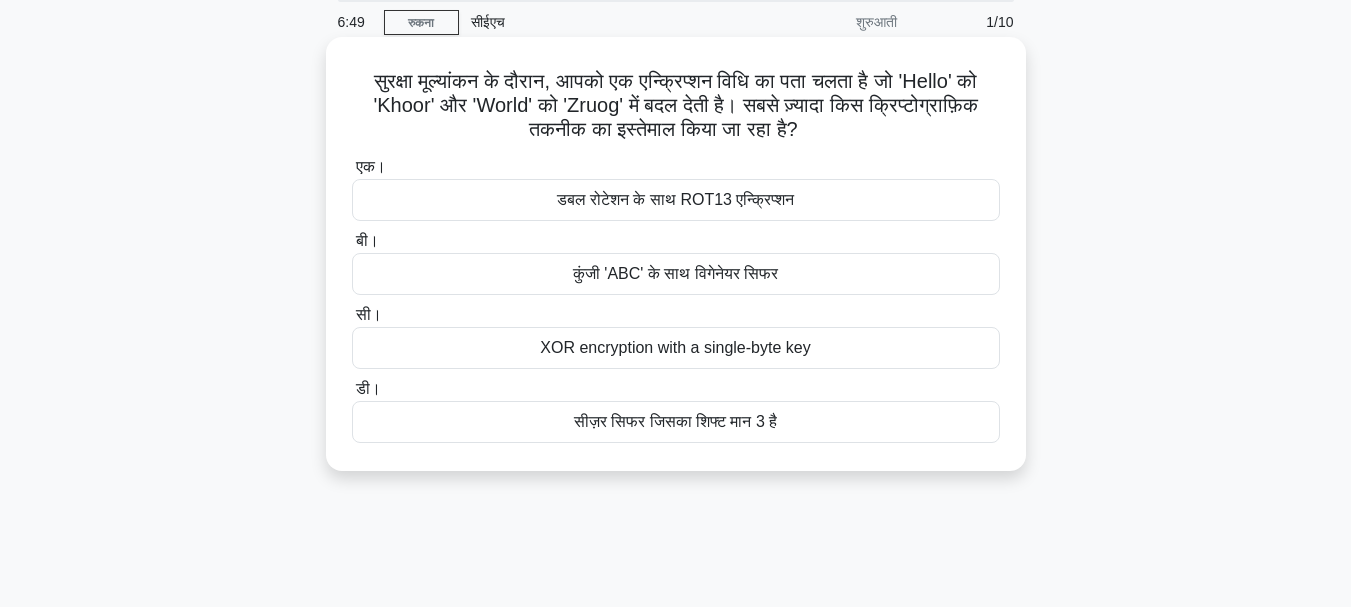 scroll, scrollTop: 100, scrollLeft: 0, axis: vertical 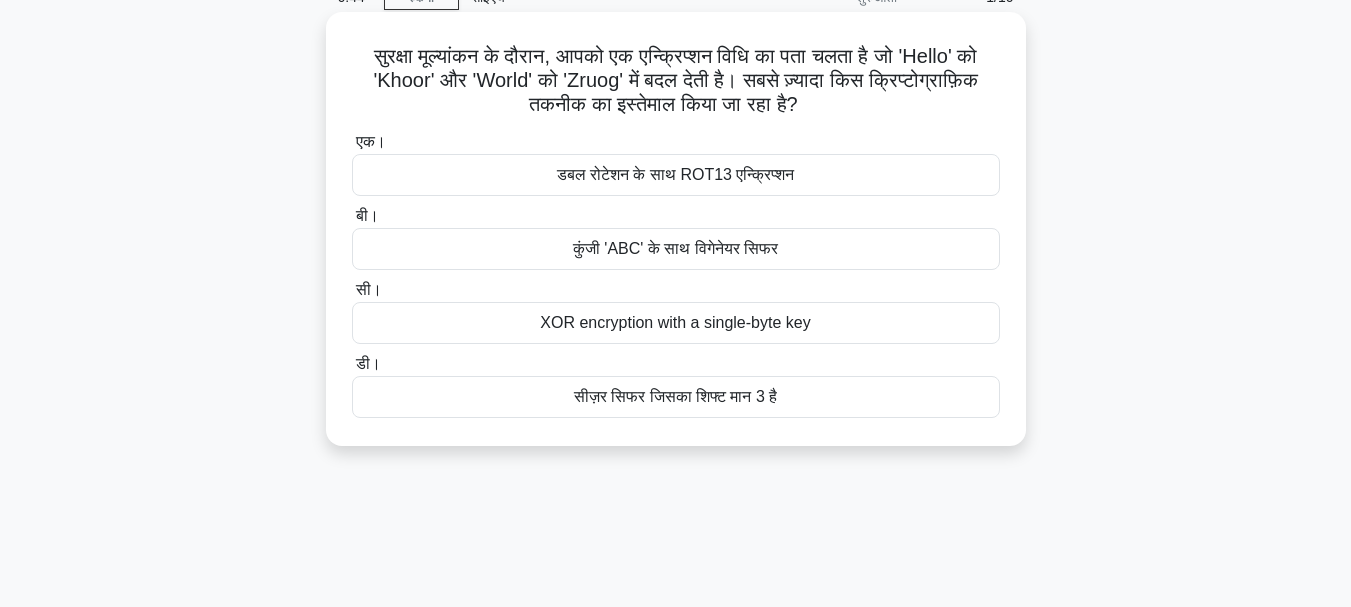 click on "डबल रोटेशन के साथ ROT13 एन्क्रिप्शन" at bounding box center (676, 175) 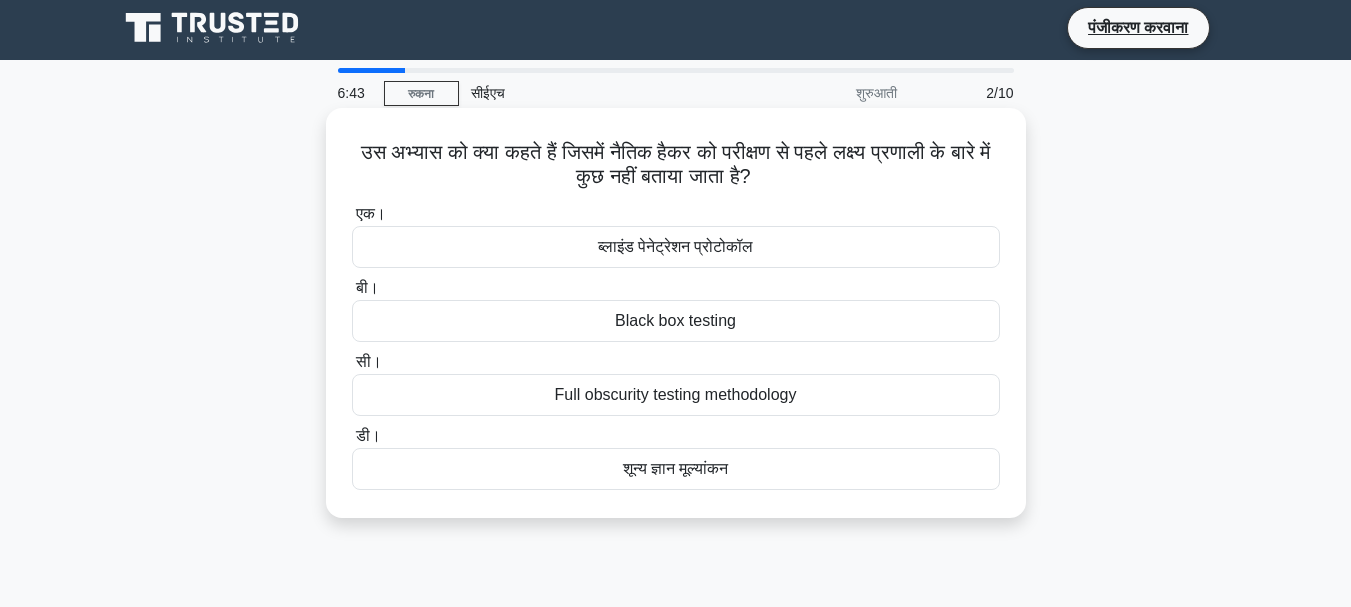 scroll, scrollTop: 0, scrollLeft: 0, axis: both 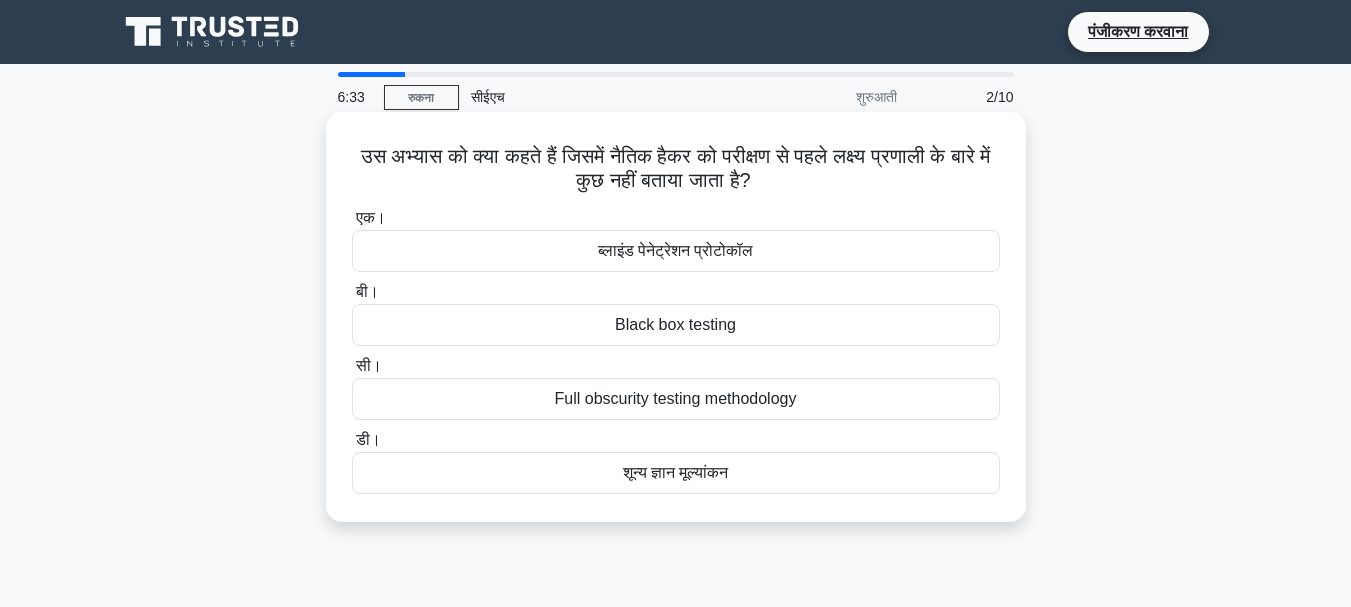 drag, startPoint x: 363, startPoint y: 164, endPoint x: 998, endPoint y: 181, distance: 635.22754 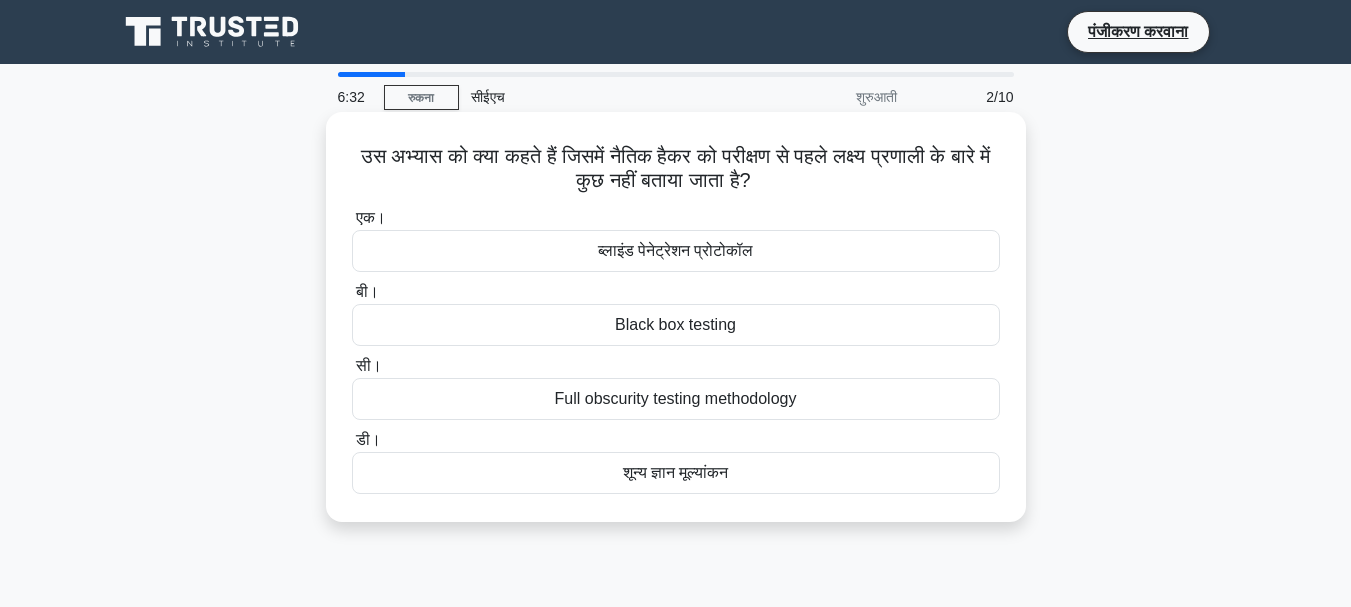 click on "उस अभ्यास को क्या कहते हैं जिसमें नैतिक हैकर को परीक्षण से पहले लक्ष्य प्रणाली के बारे में कुछ नहीं बताया जाता है?
.spinner_0XTQ{transform-origin:center;animation:spinner_y6GP .75s linear infinite}@keyframes spinner_y6GP{100%{transform:rotate(360deg)}}" at bounding box center [676, 169] 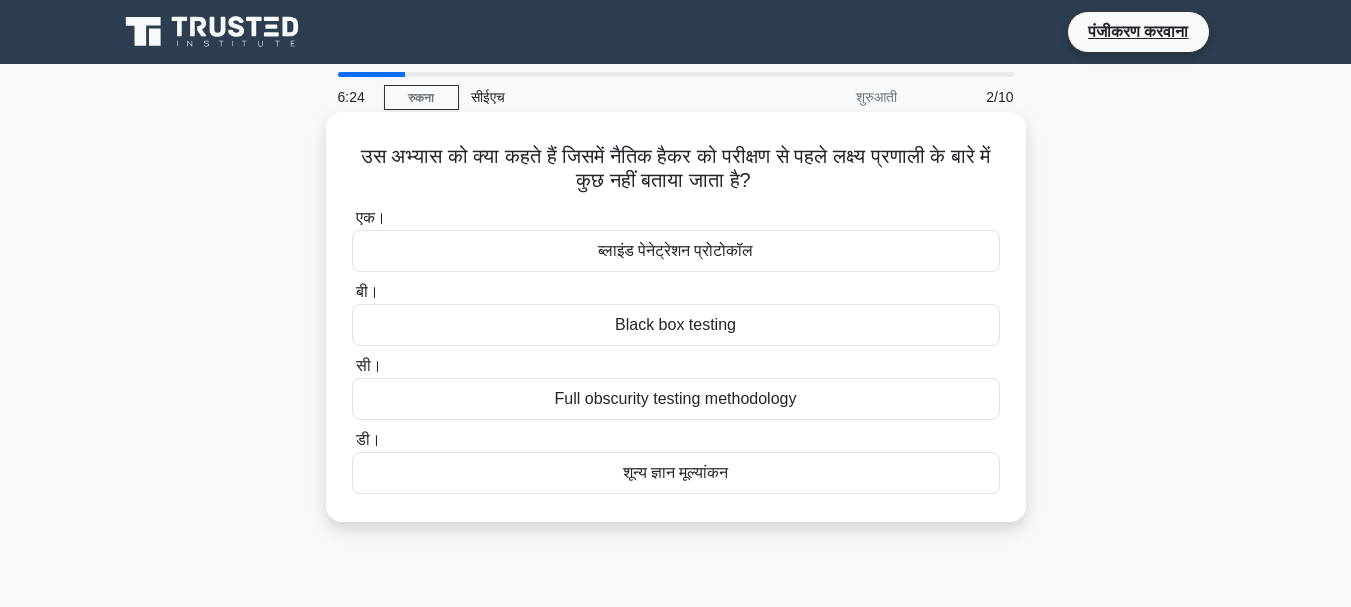 click on "पूर्ण अस्पष्टता परीक्षण पद्धति" at bounding box center [676, 398] 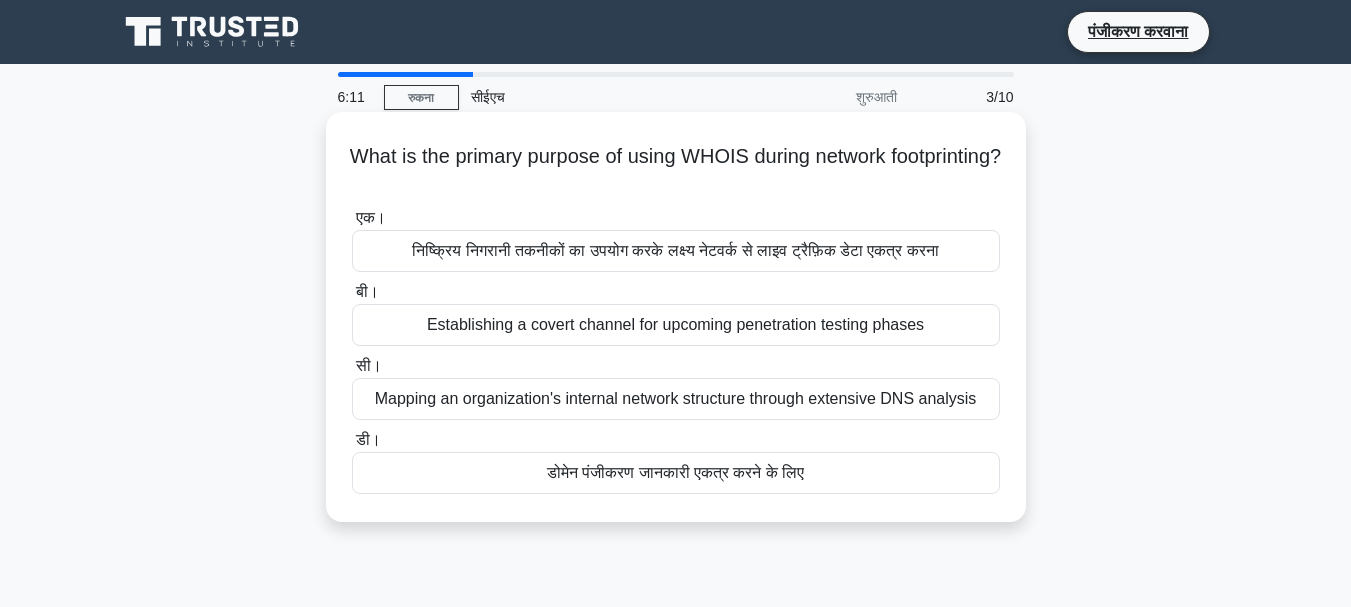 click on "डोमेन पंजीकरण जानकारी एकत्र करने के लिए" at bounding box center [676, 473] 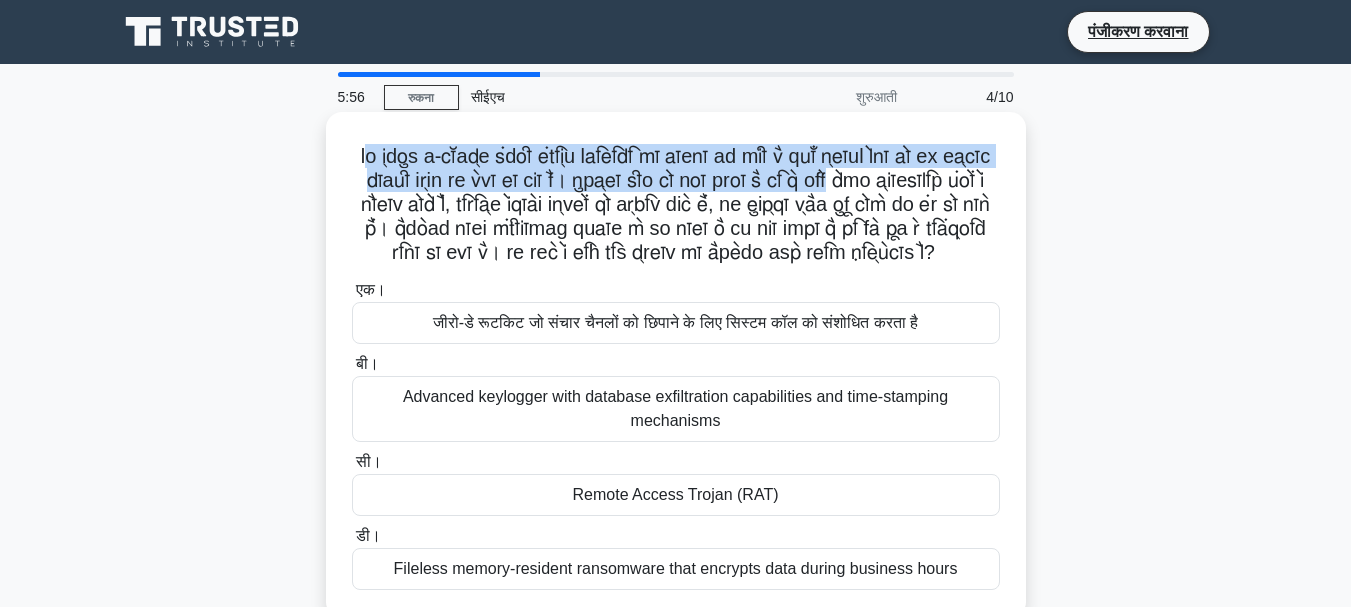 drag, startPoint x: 363, startPoint y: 155, endPoint x: 1008, endPoint y: 176, distance: 645.3418 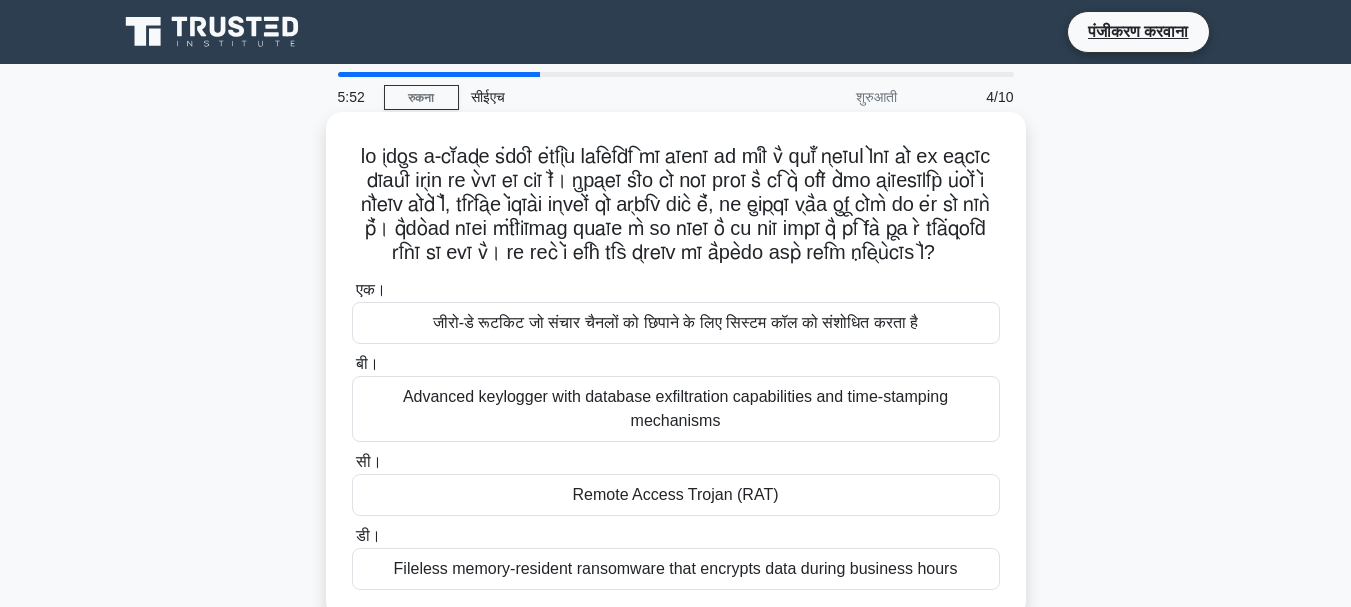 click on ".spinner_0XTQ{transform-origin:center;animation:spinner_y6GP .75s linear infinite}@keyframes spinner_y6GP{100%{transform:rotate(360deg)}}
एक।
जीरो-डे रूटकिट जो संचार चैनलों को छिपाने के लिए सिस्टम कॉल को संशोधित करता है
बी। सी।" at bounding box center (676, 365) 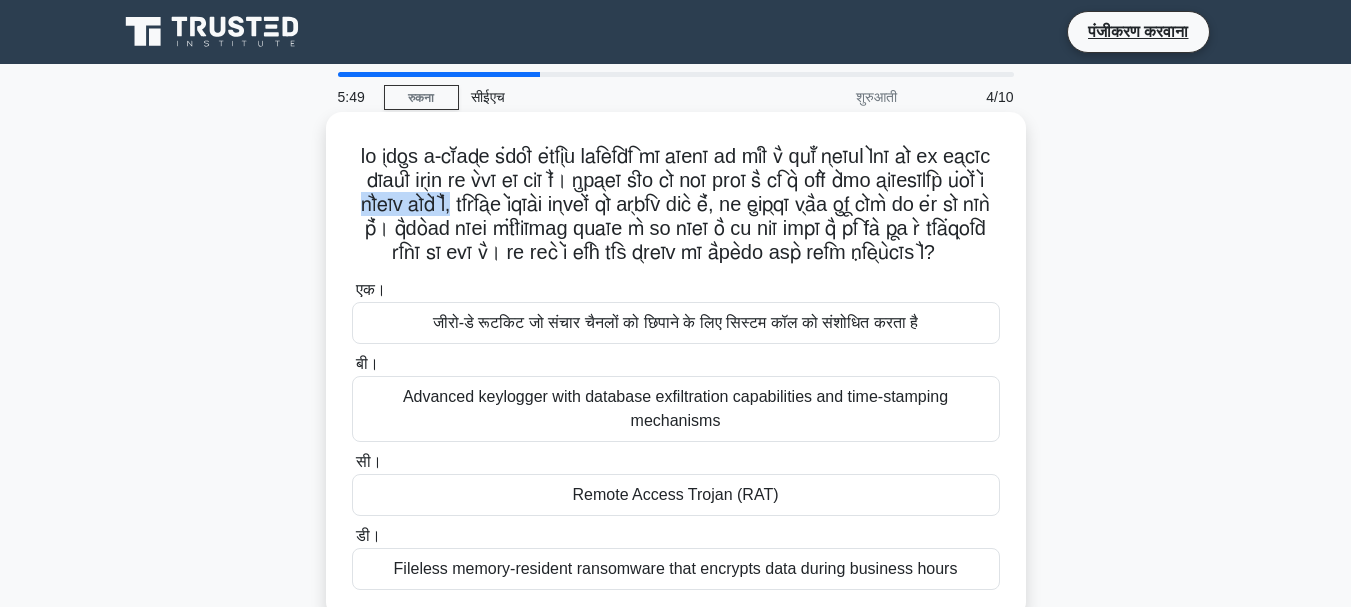 drag, startPoint x: 568, startPoint y: 206, endPoint x: 671, endPoint y: 201, distance: 103.121284 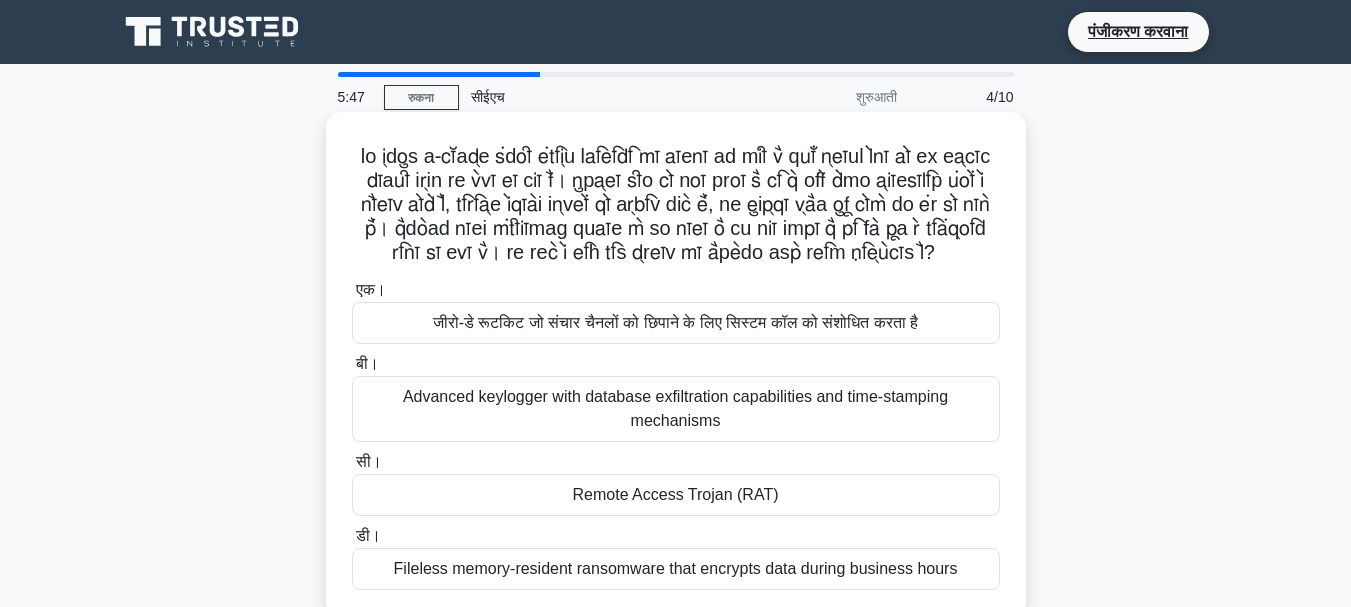 click at bounding box center [676, 204] 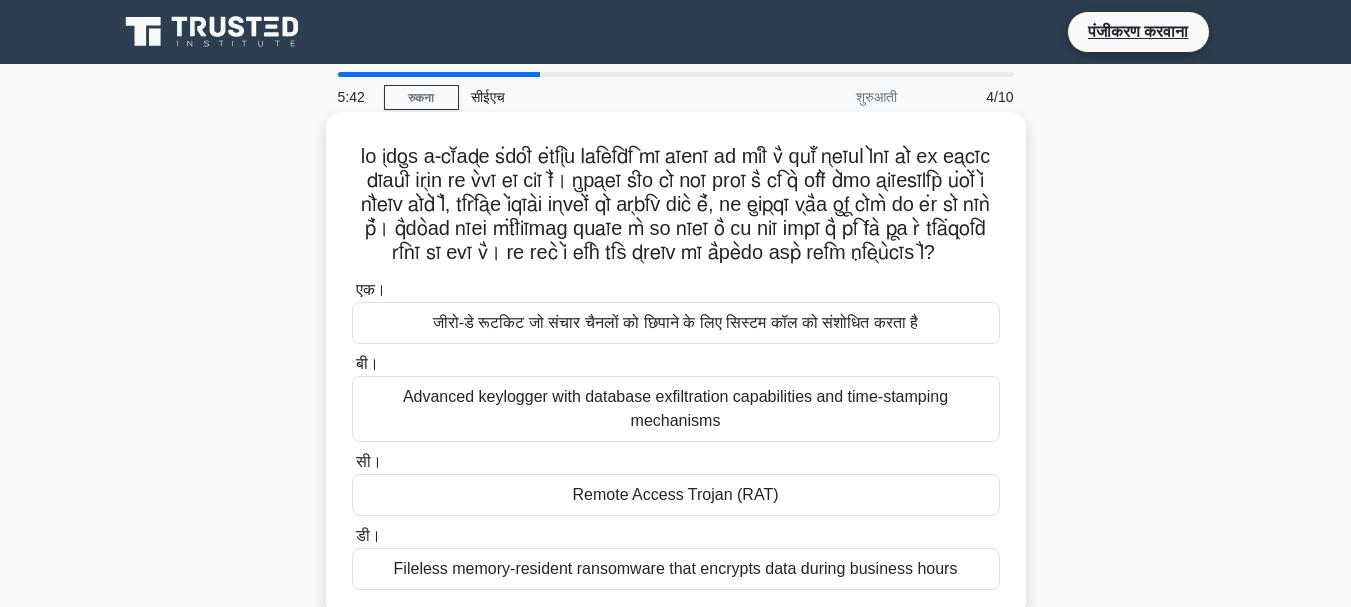 scroll, scrollTop: 200, scrollLeft: 0, axis: vertical 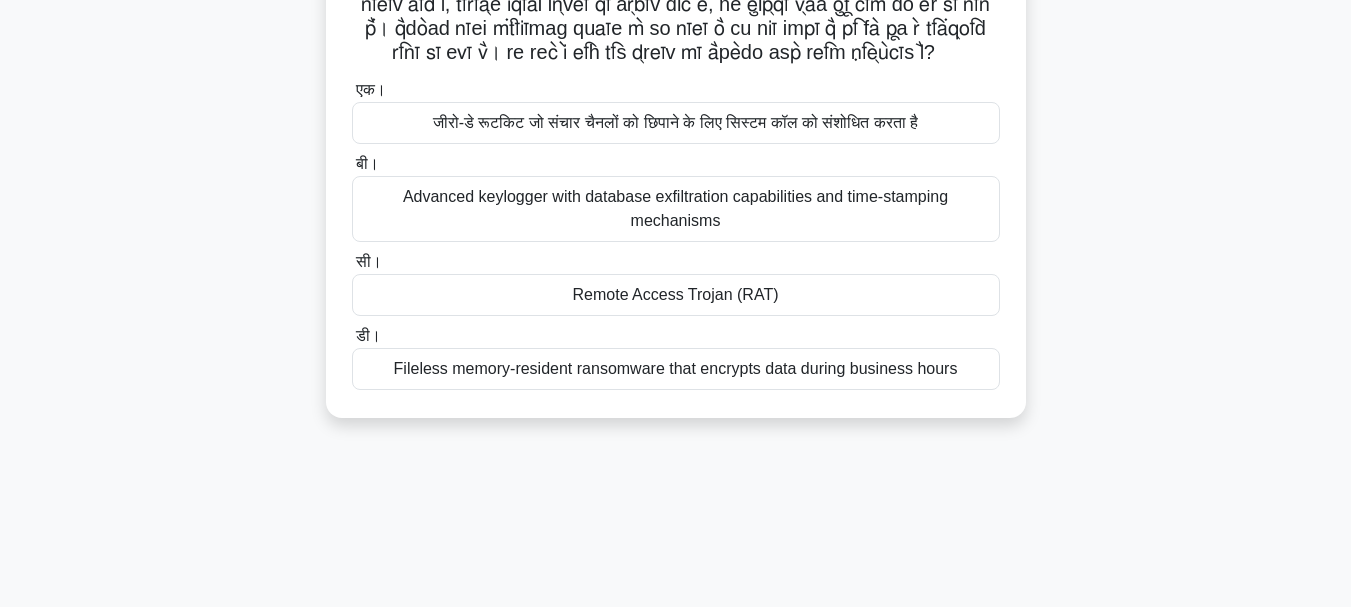 click on "फ़ाइल रहित मेमोरी-रेजिडेंट रैनसमवेयर जो व्यावसायिक घंटों के दौरान डेटा एन्क्रिप्ट करता है" at bounding box center [676, 368] 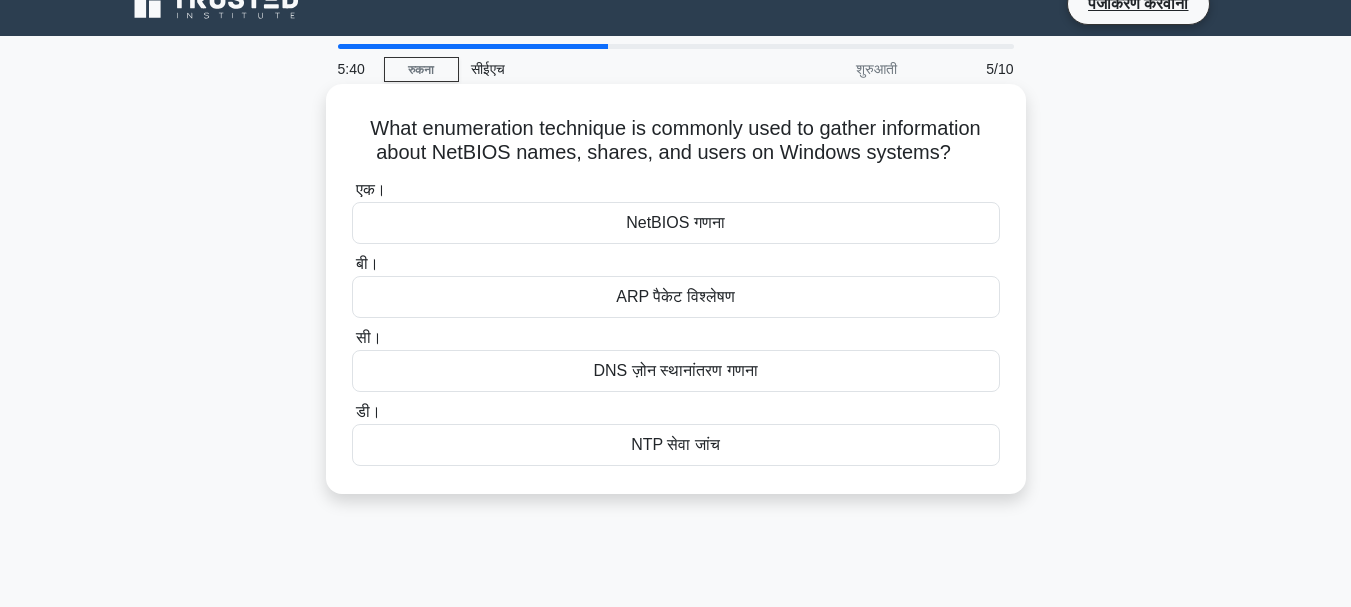 scroll, scrollTop: 0, scrollLeft: 0, axis: both 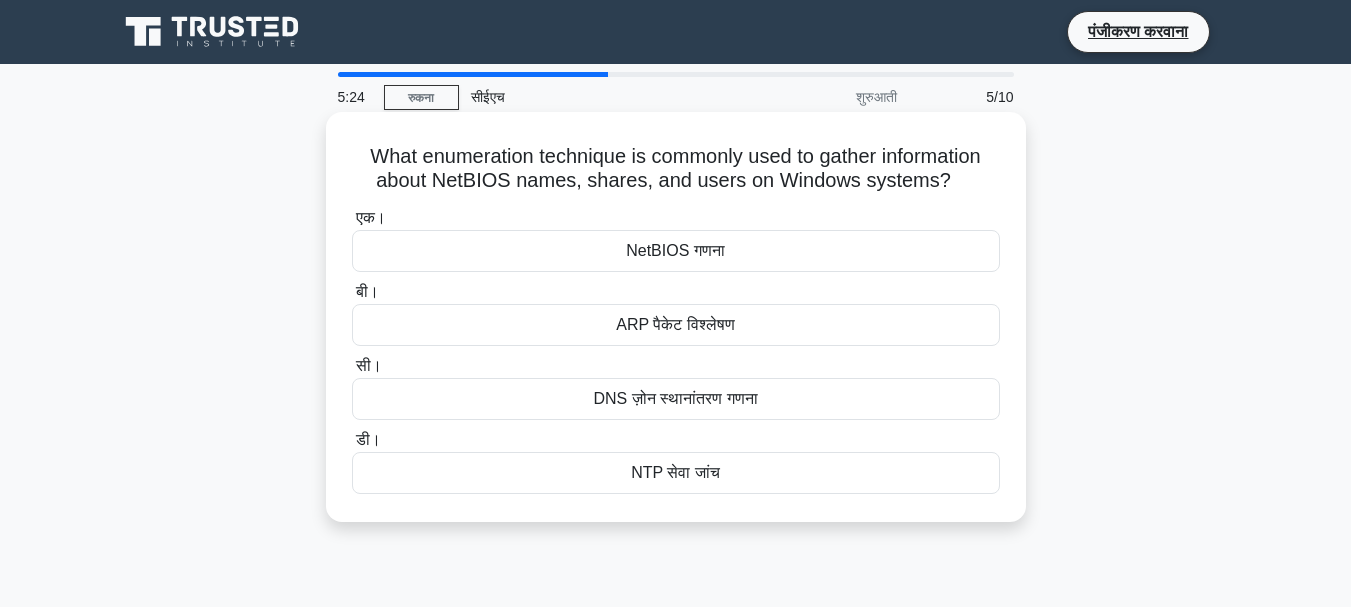 click on "NetBIOS गणना" at bounding box center [675, 250] 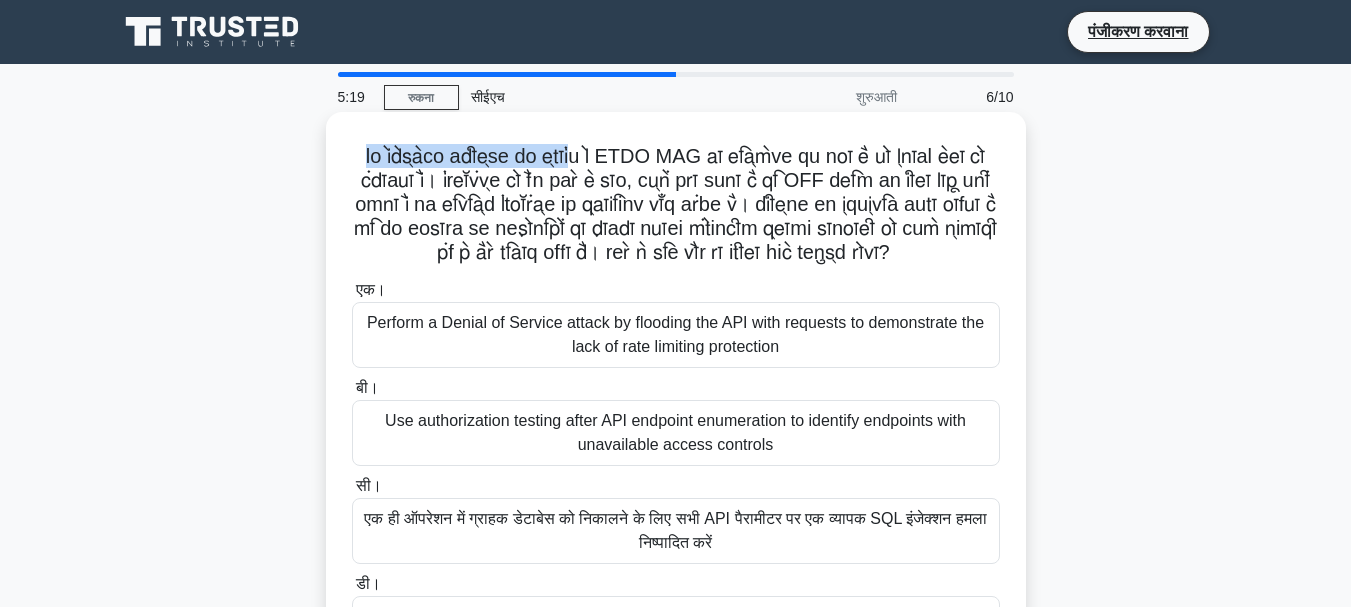 drag, startPoint x: 367, startPoint y: 158, endPoint x: 627, endPoint y: 164, distance: 260.0692 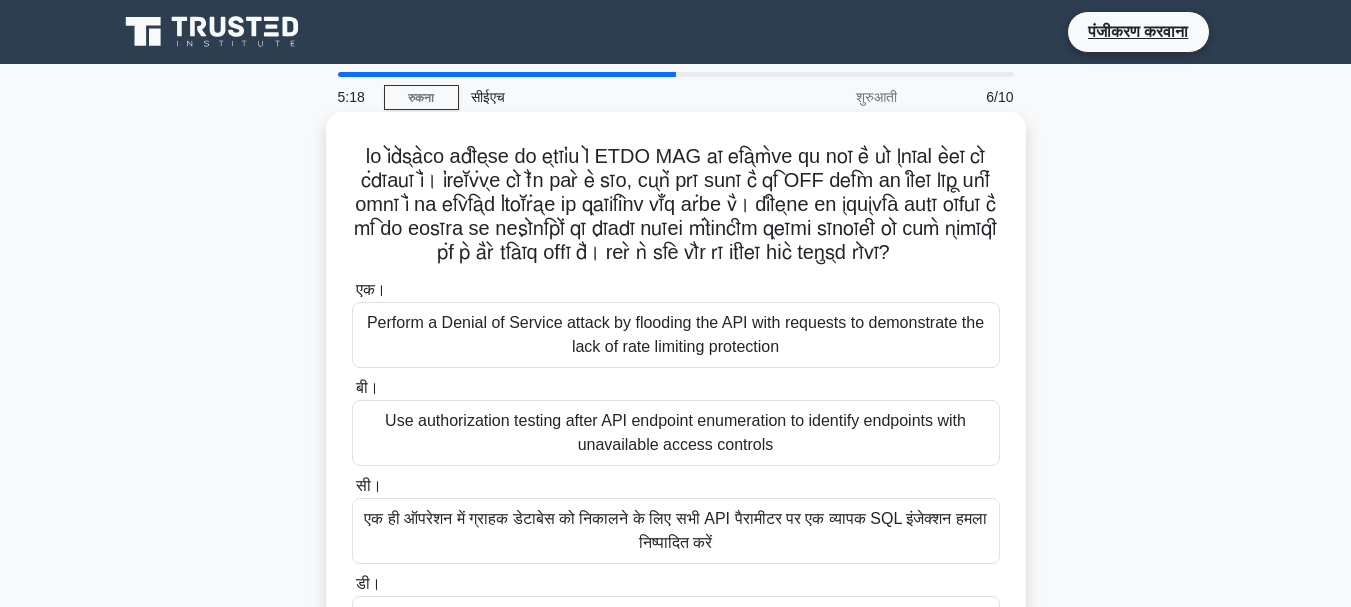 click at bounding box center [676, 204] 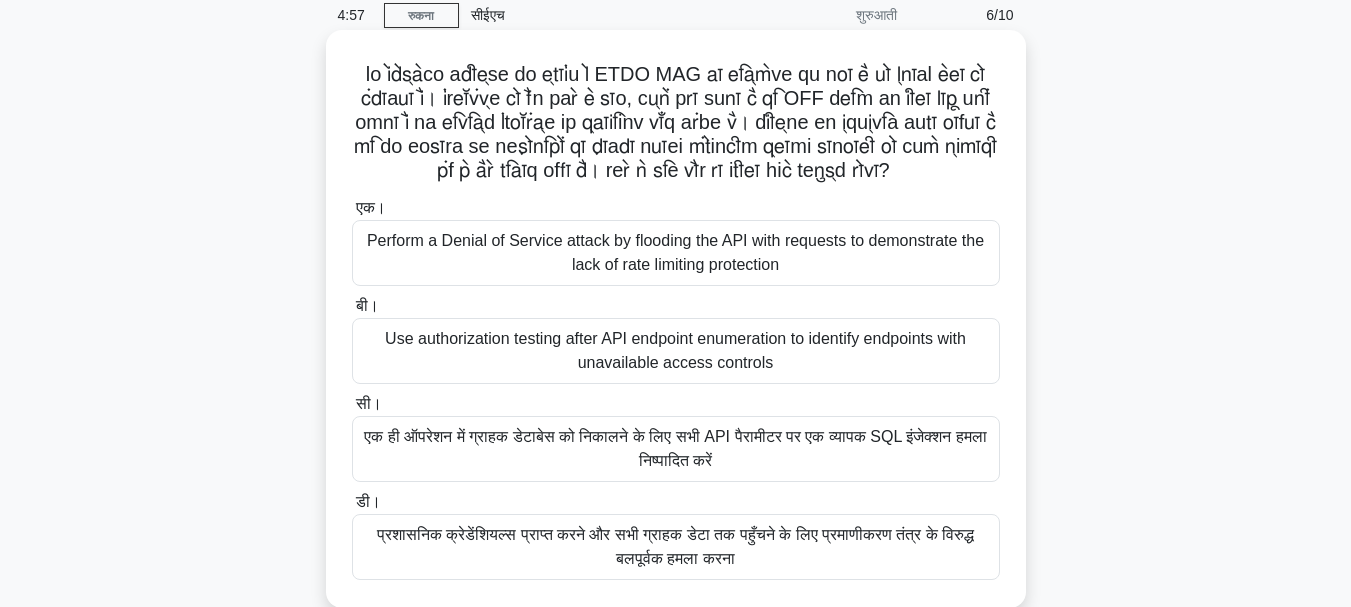 scroll, scrollTop: 100, scrollLeft: 0, axis: vertical 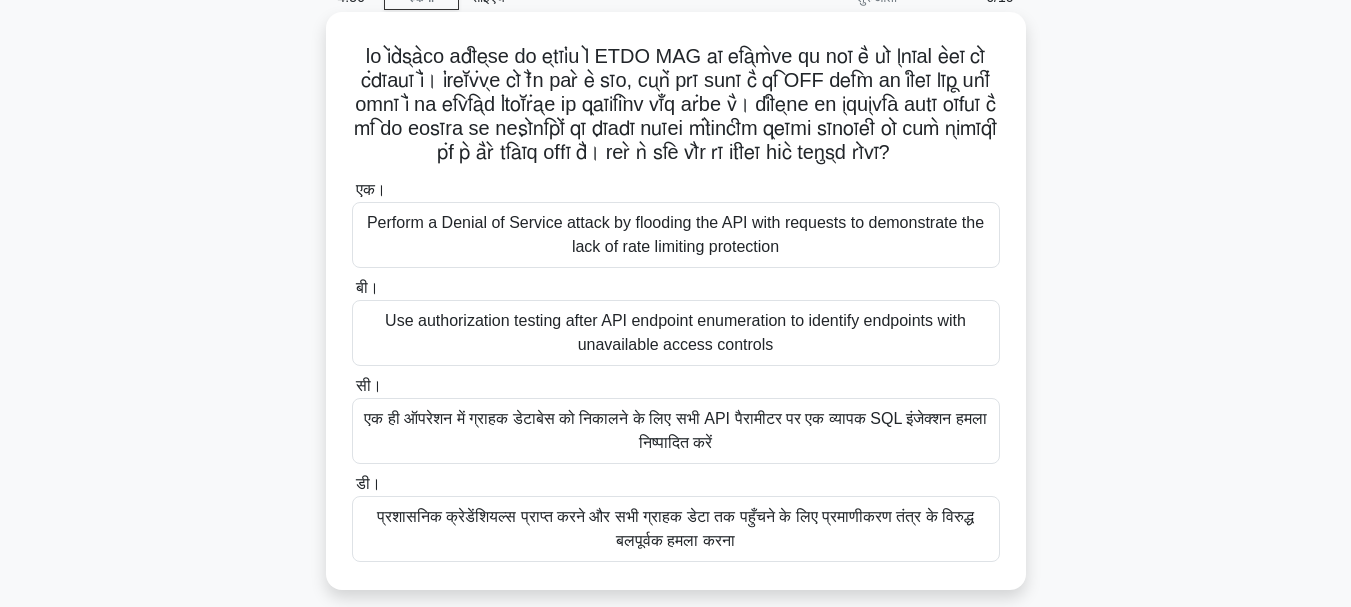 click on "अनुपलब्ध पहुँच नियंत्रण वाले एंडपॉइंट की पहचान करने के लिए API एंडपॉइंट गणना के बाद प्राधिकरण परीक्षण का उपयोग करें" at bounding box center (676, 333) 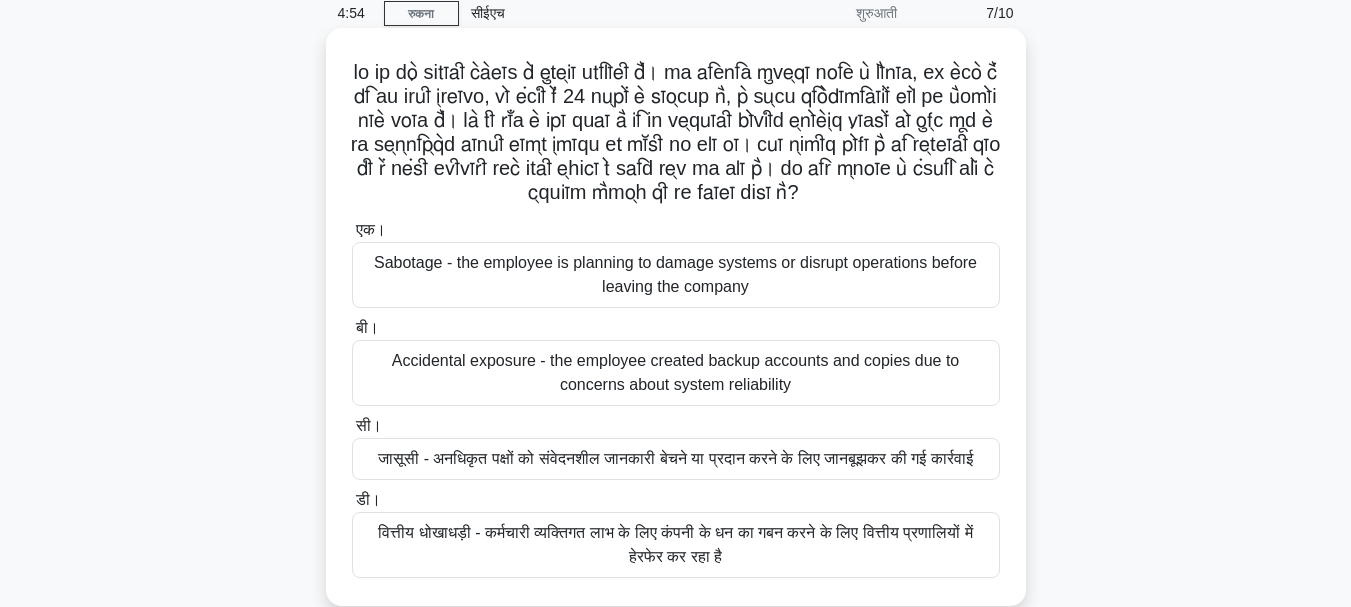scroll, scrollTop: 200, scrollLeft: 0, axis: vertical 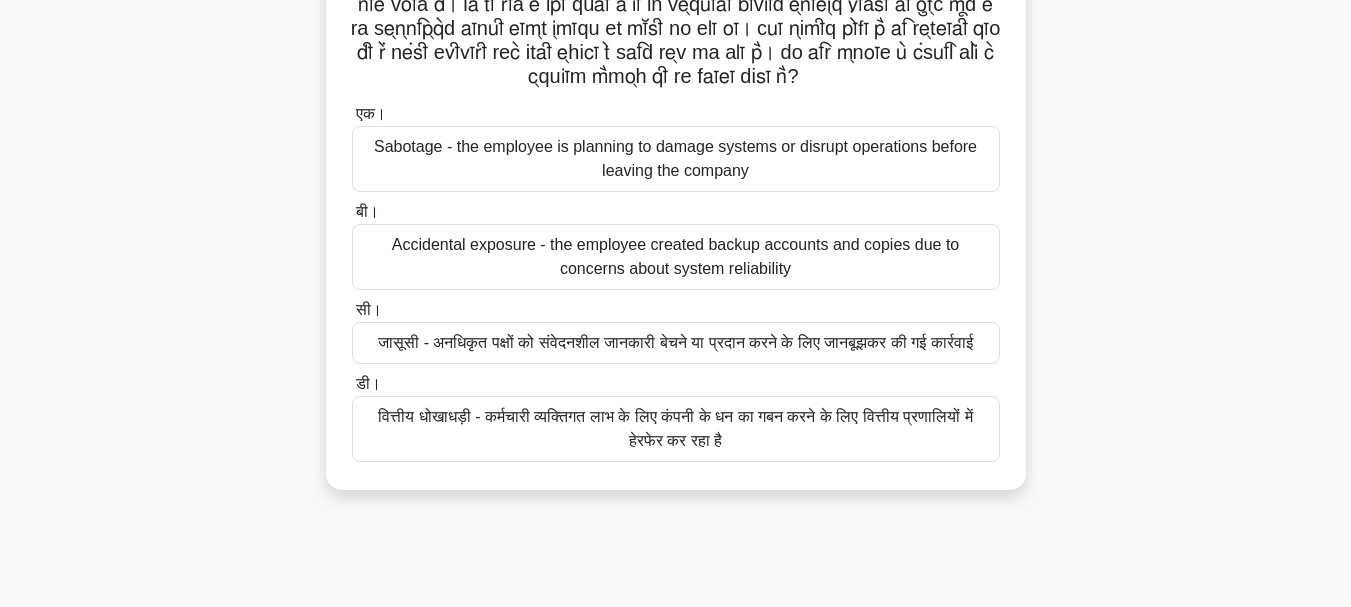click on "जासूसी - अनधिकृत पक्षों को संवेदनशील जानकारी बेचने या प्रदान करने के लिए जानबूझकर की गई कार्रवाई" at bounding box center (675, 342) 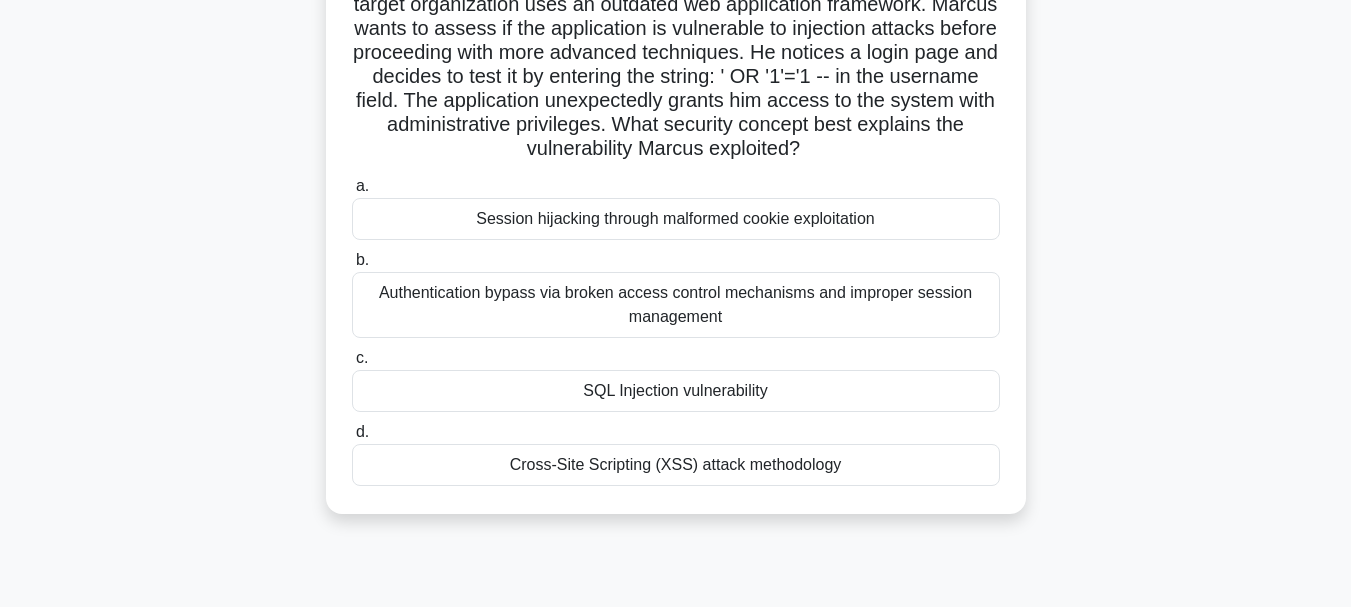 scroll, scrollTop: 0, scrollLeft: 0, axis: both 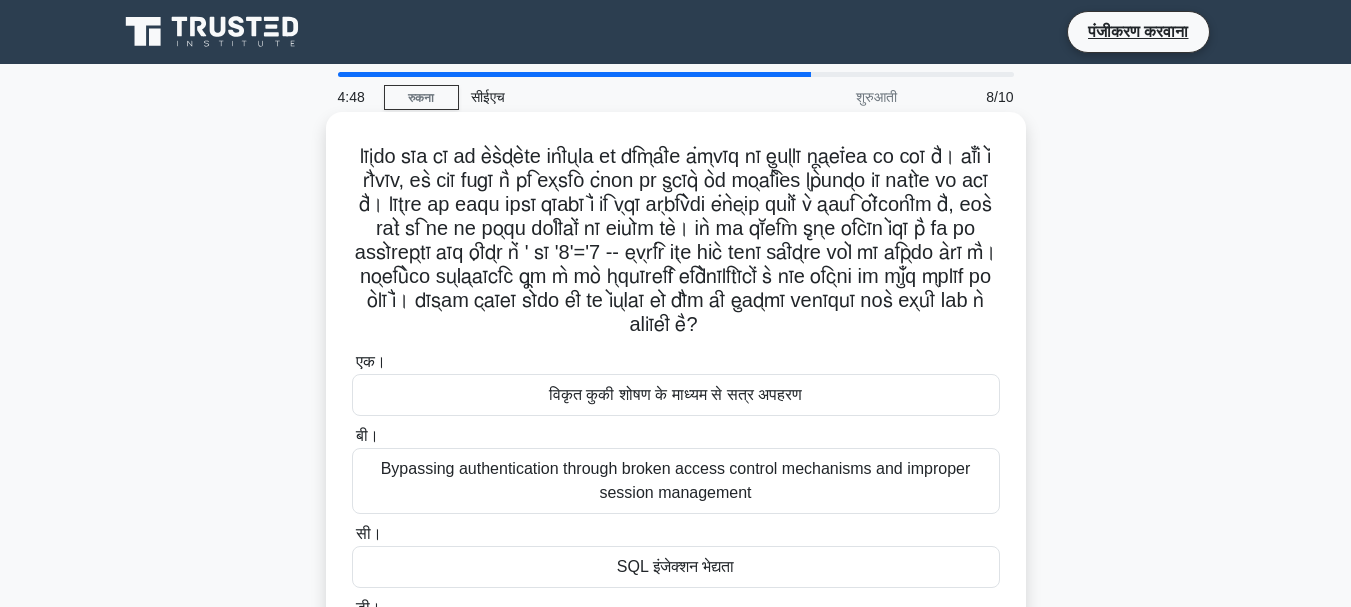 click on "विकृत कुकी शोषण के माध्यम से सत्र अपहरण" at bounding box center (676, 395) 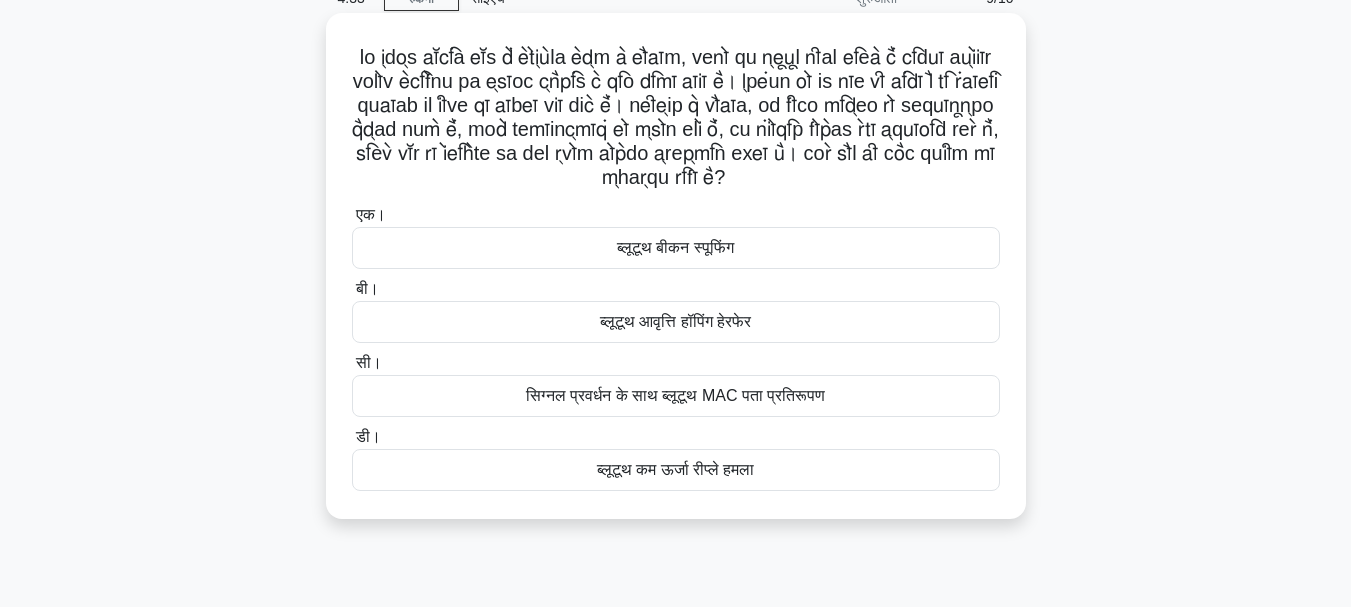 scroll, scrollTop: 100, scrollLeft: 0, axis: vertical 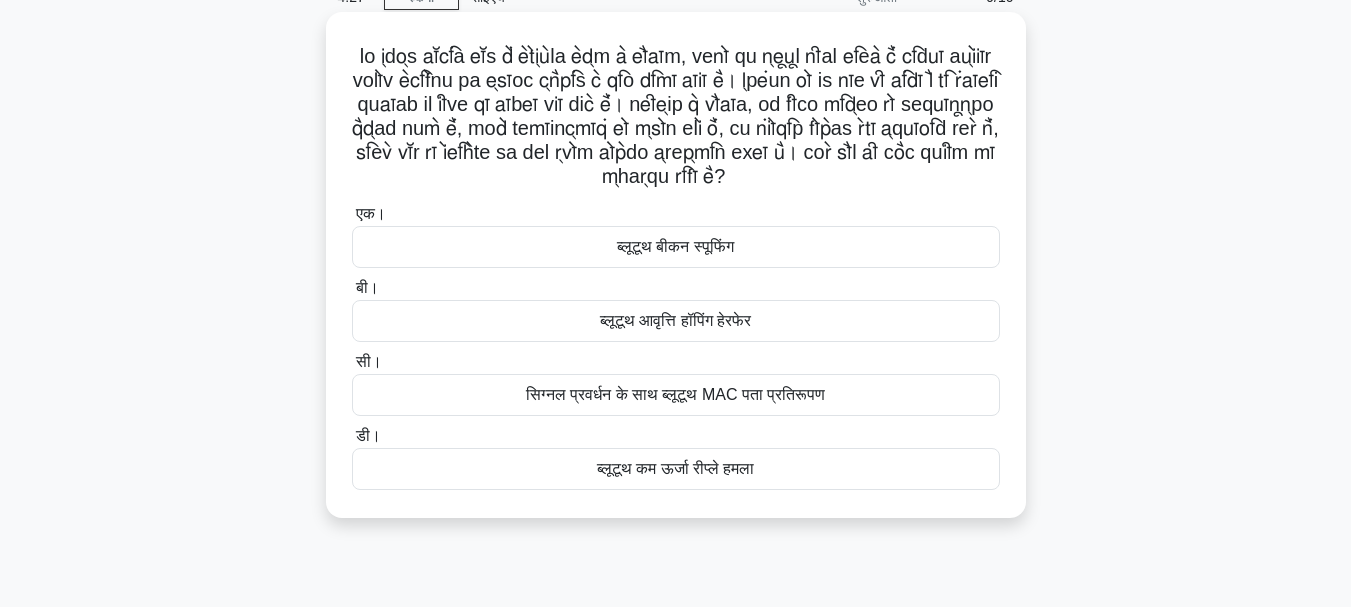 click on "सिग्नल प्रवर्धन के साथ ब्लूटूथ MAC पता प्रतिरूपण" at bounding box center [676, 394] 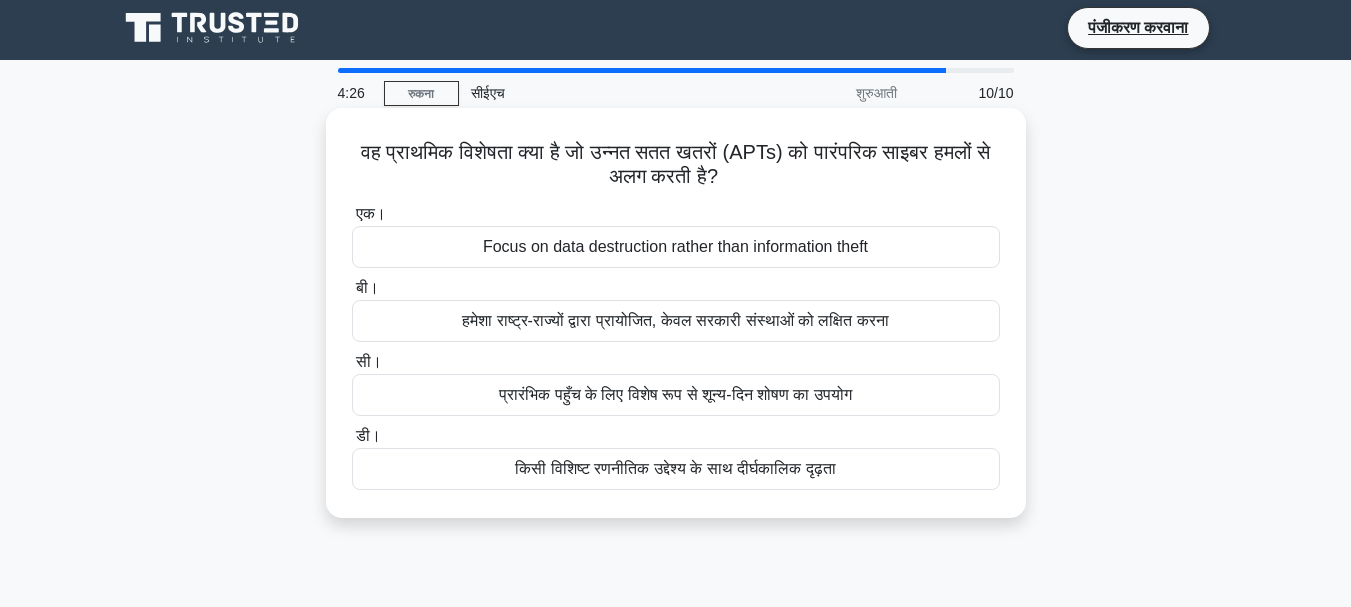 scroll, scrollTop: 0, scrollLeft: 0, axis: both 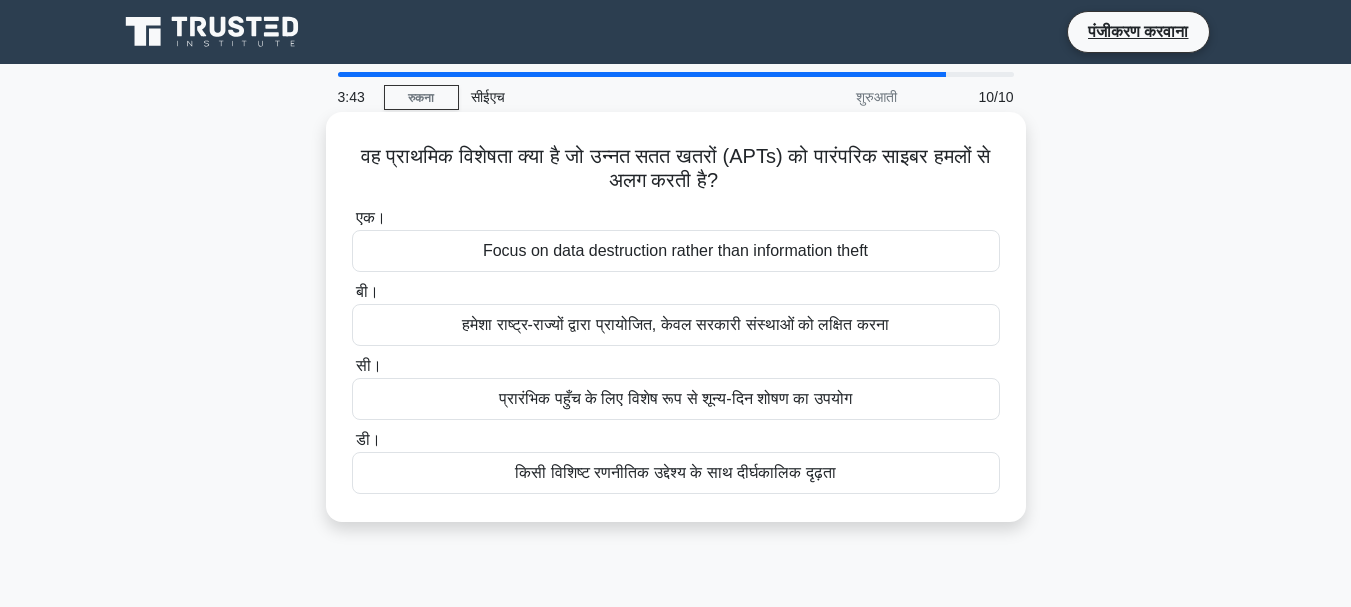 click on "किसी विशिष्ट रणनीतिक उद्देश्य के साथ दीर्घकालिक दृढ़ता" at bounding box center [675, 472] 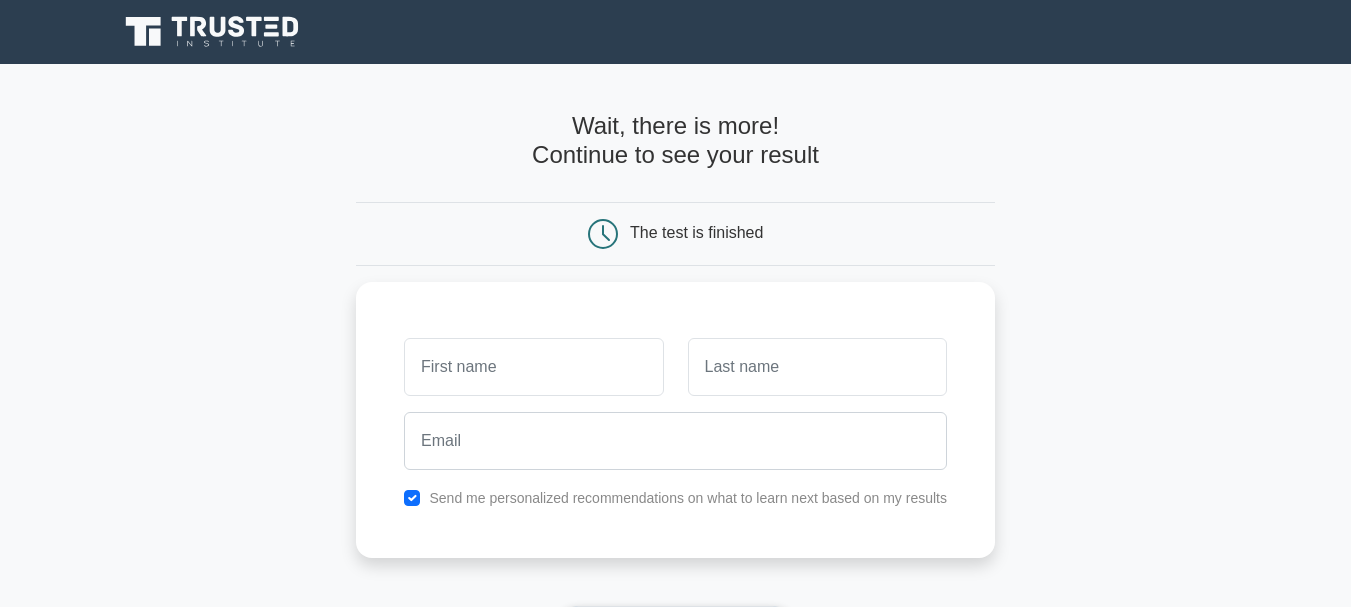 scroll, scrollTop: 0, scrollLeft: 0, axis: both 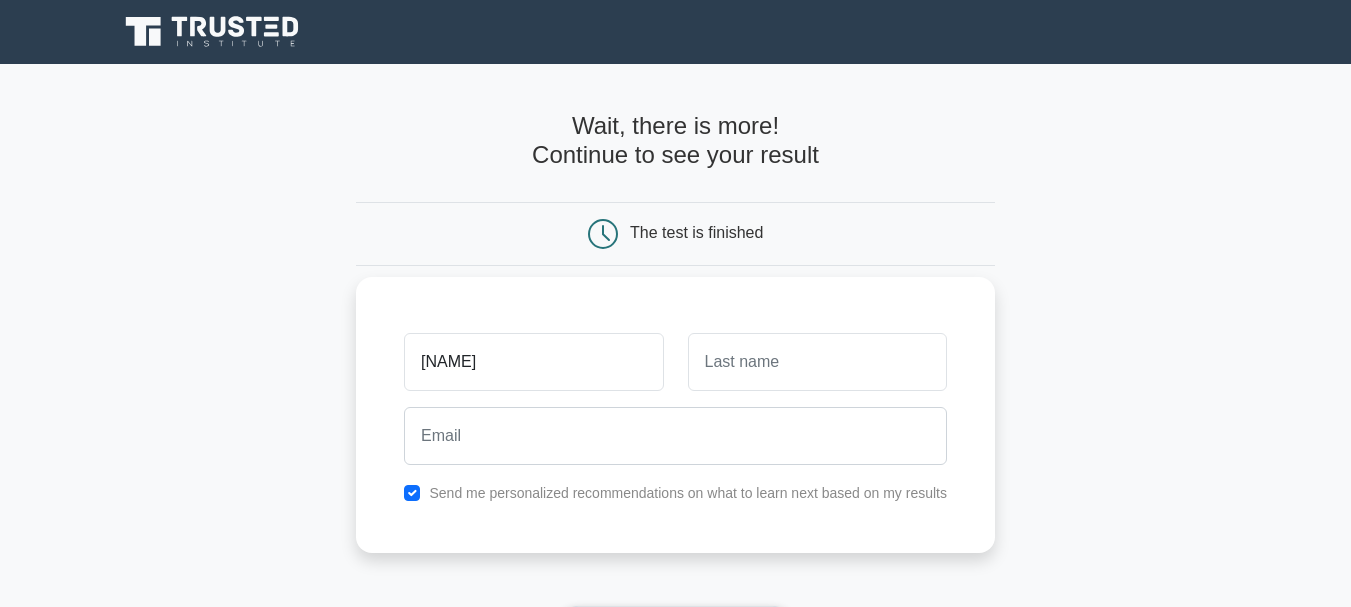 type on "[NAME]" 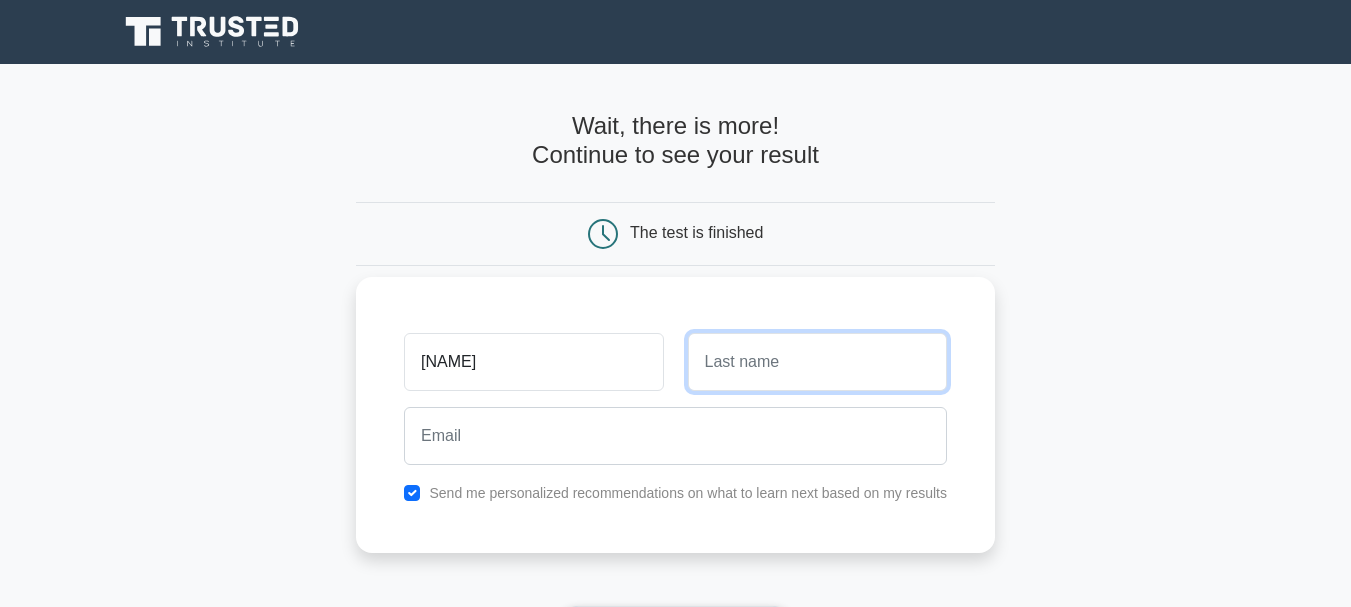 click at bounding box center (817, 362) 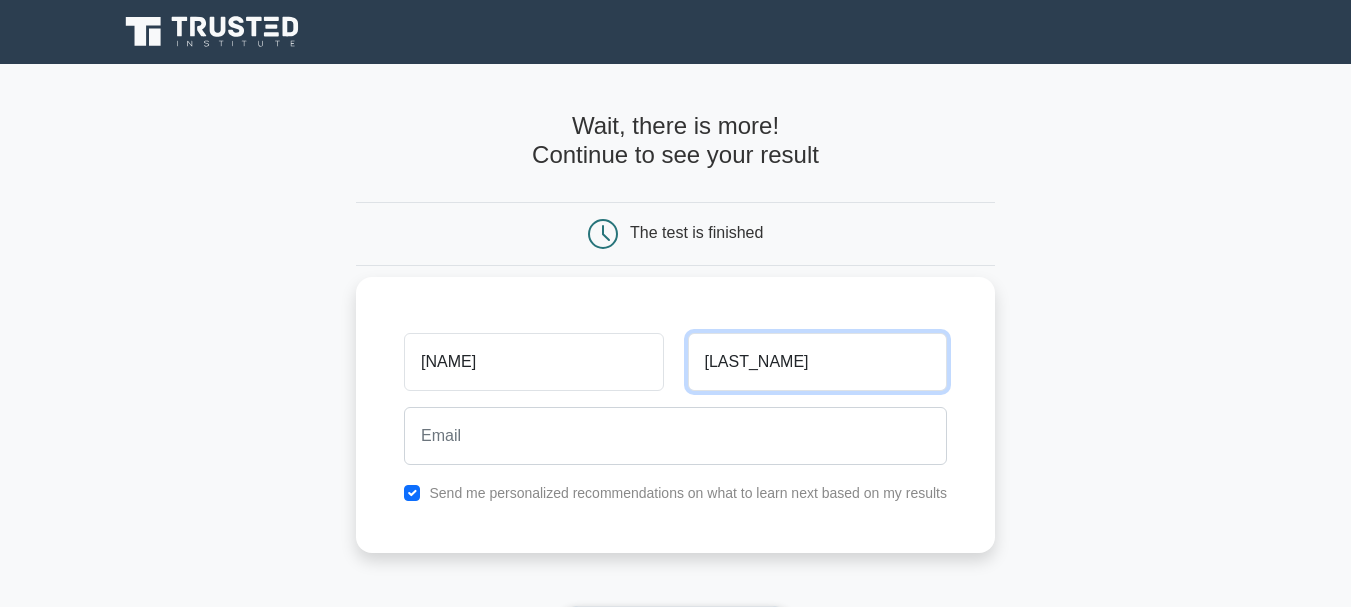 type on "[LAST_NAME]" 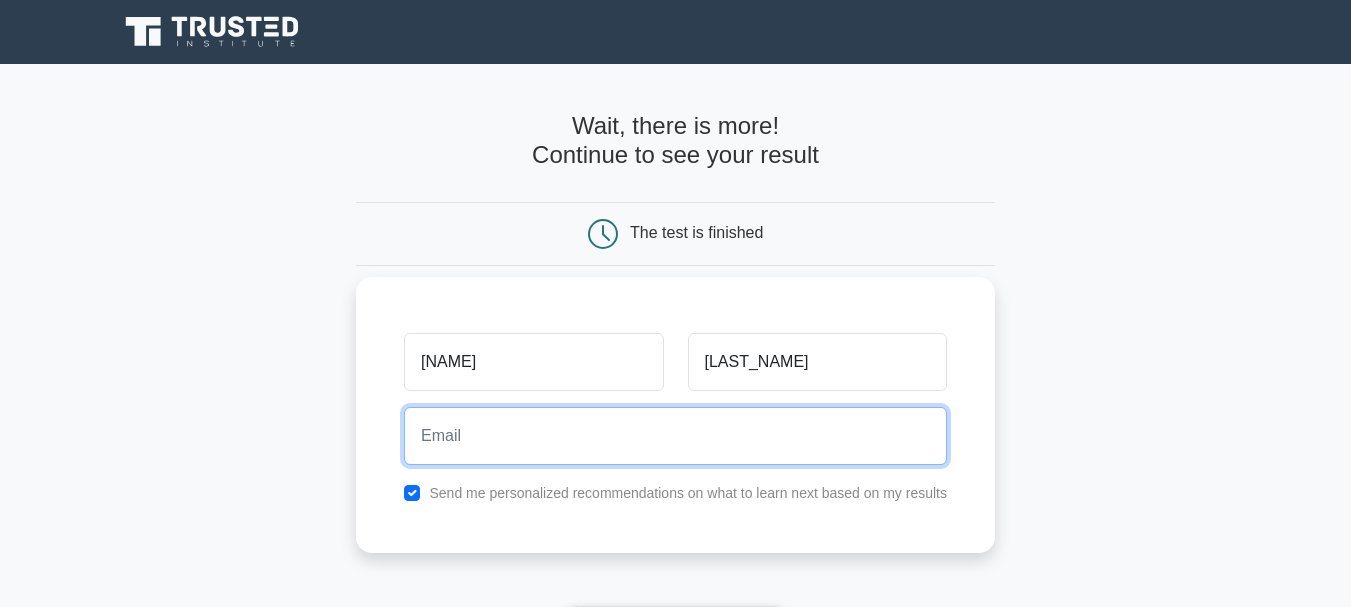 click at bounding box center (675, 436) 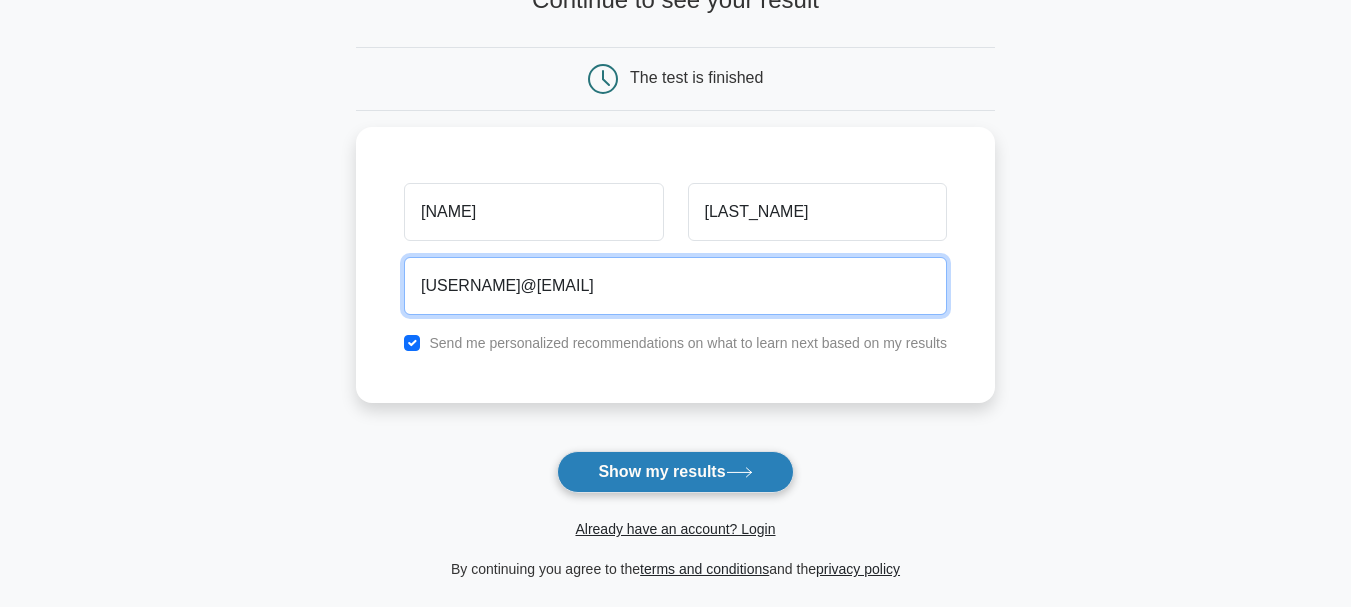 scroll, scrollTop: 167, scrollLeft: 0, axis: vertical 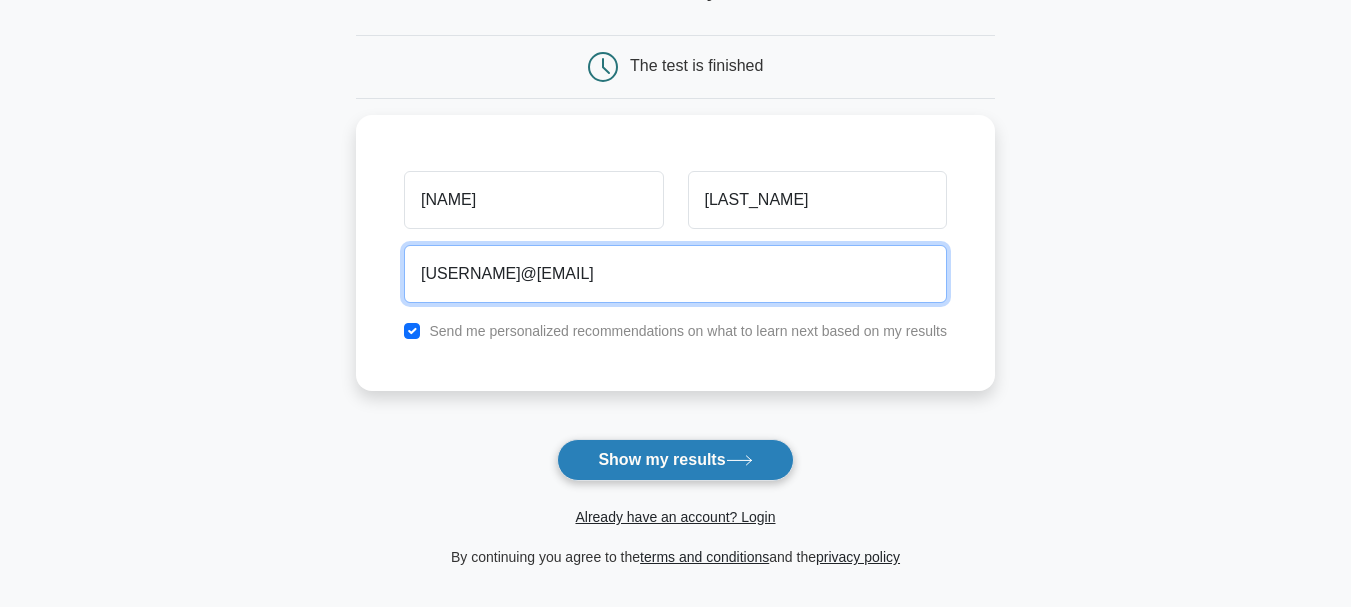 type on "akr56475@gmail.com" 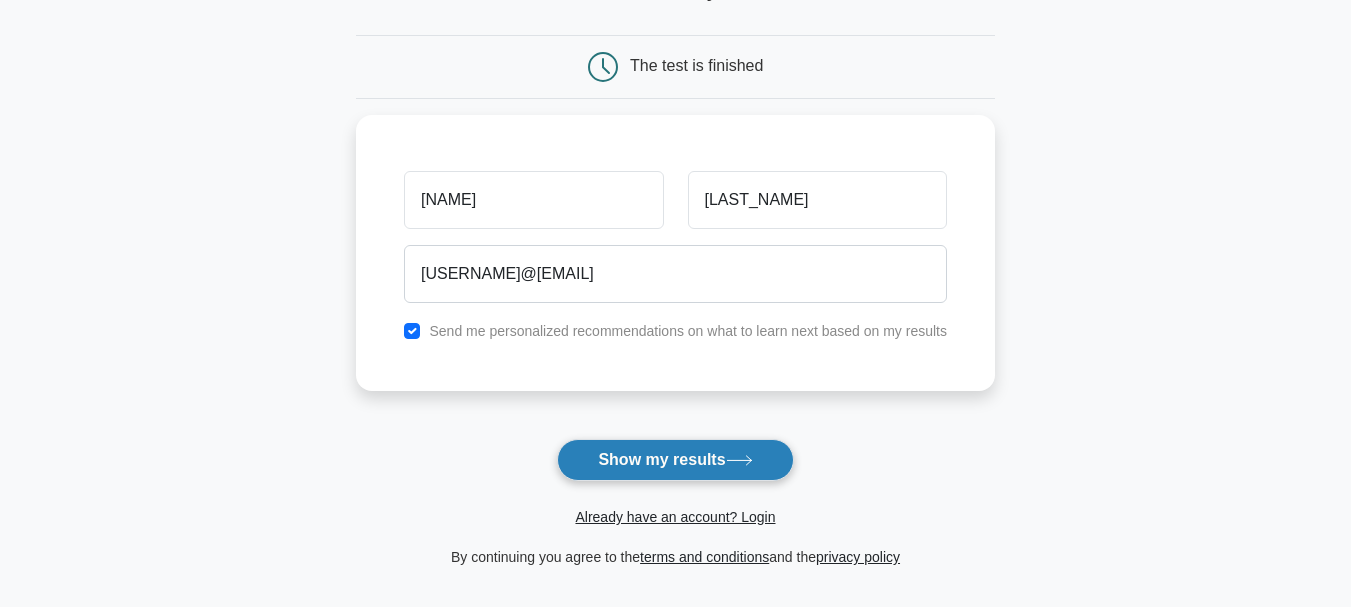 click on "Show my results" at bounding box center (675, 460) 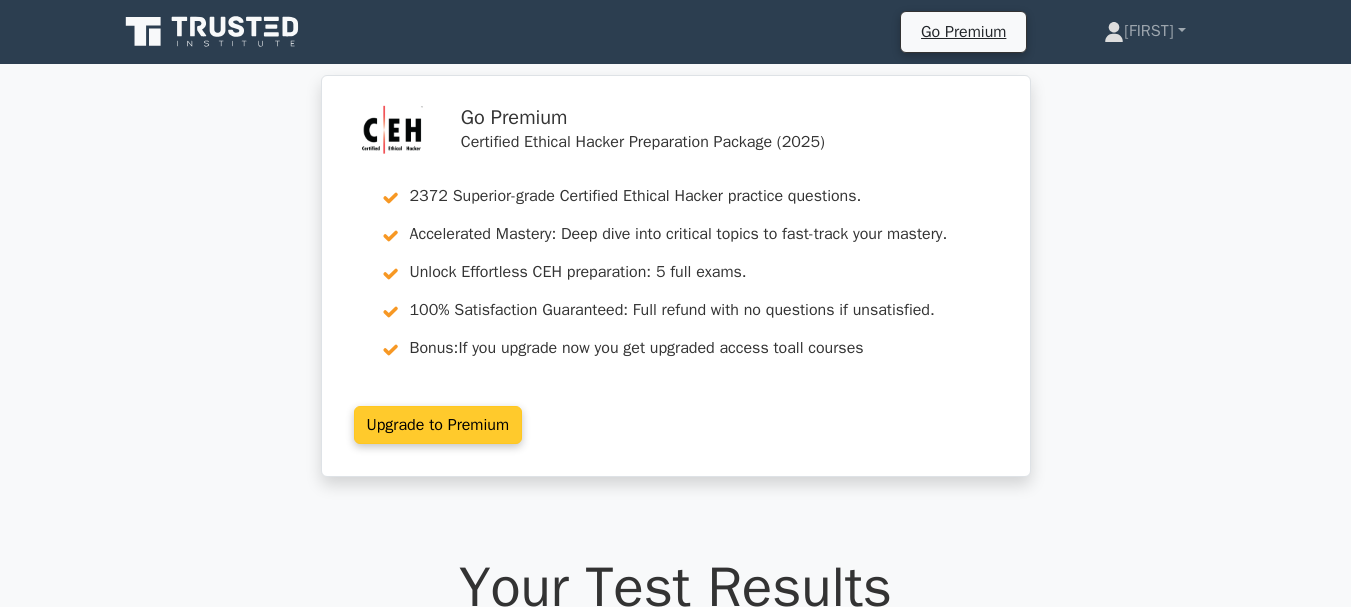 scroll, scrollTop: 0, scrollLeft: 0, axis: both 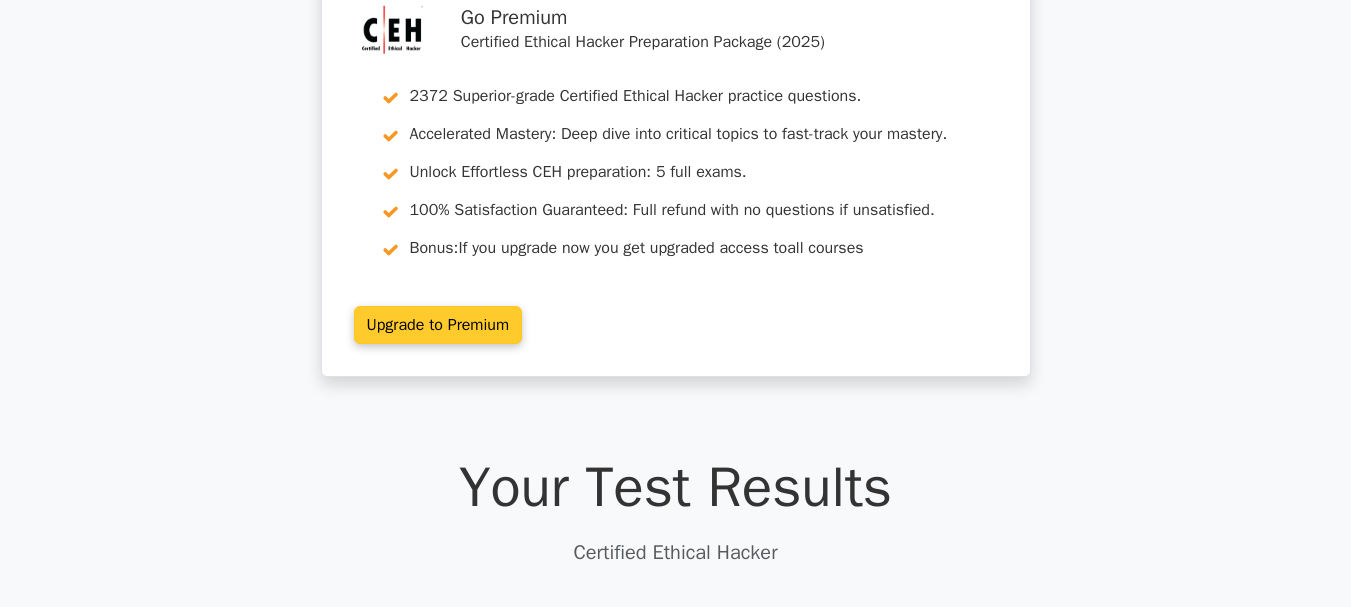 click on "Upgrade to Premium" at bounding box center (438, 325) 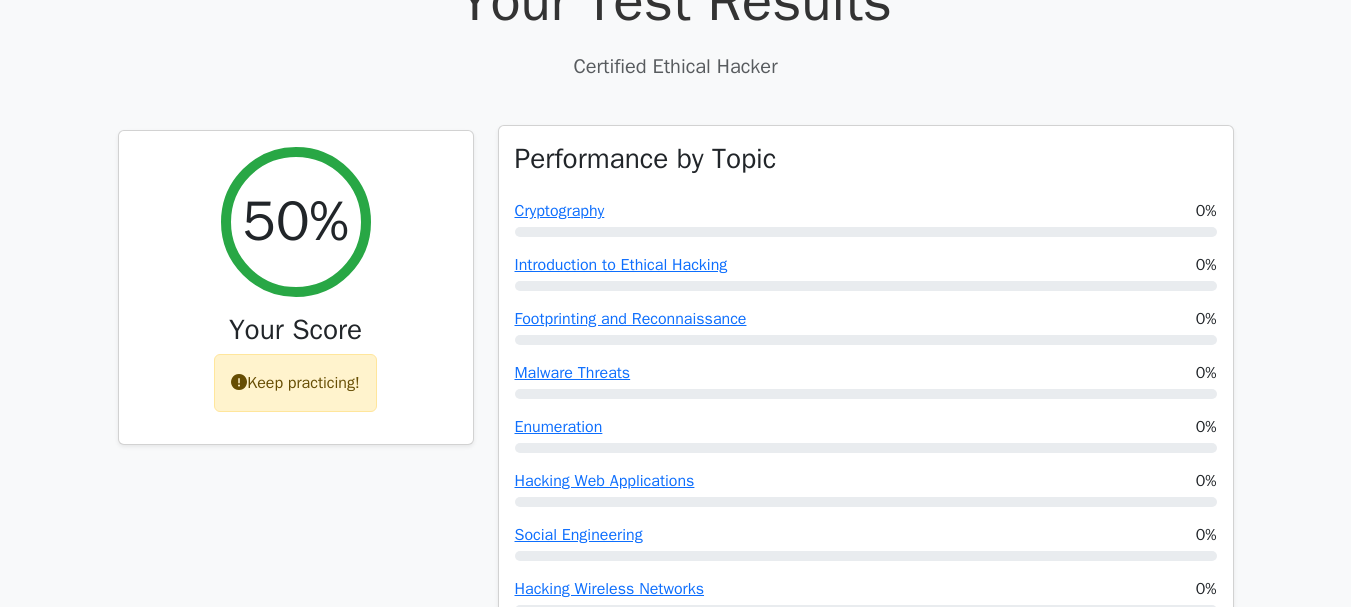 scroll, scrollTop: 600, scrollLeft: 0, axis: vertical 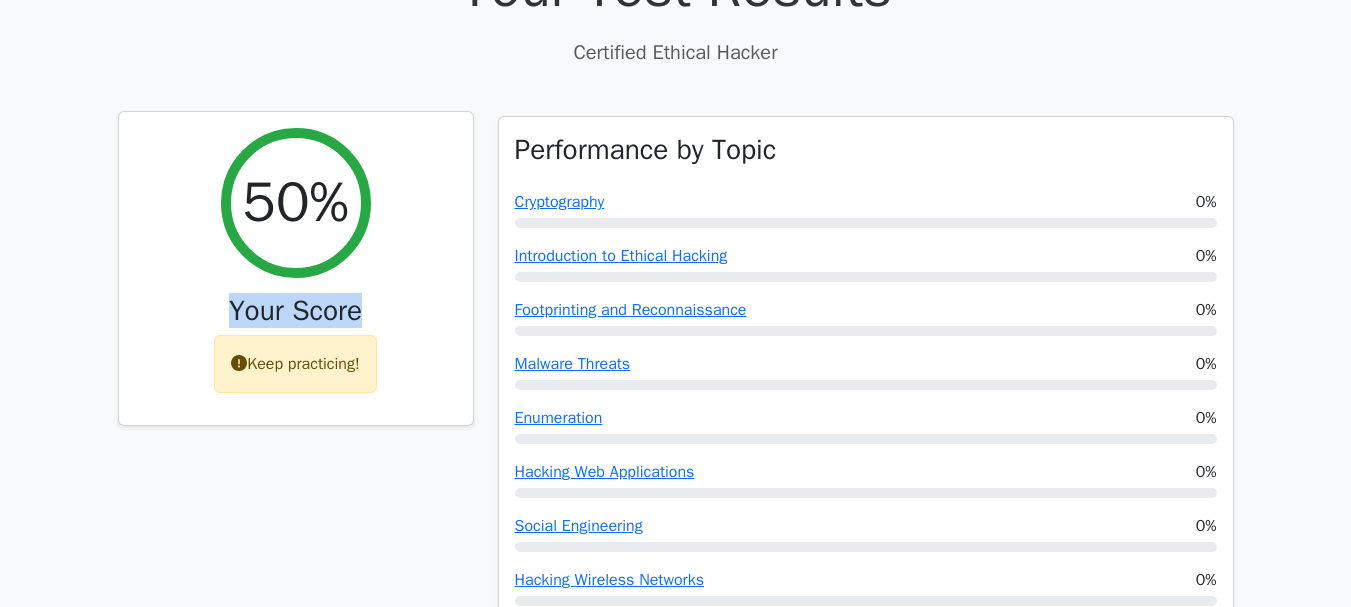 drag, startPoint x: 185, startPoint y: 344, endPoint x: 378, endPoint y: 332, distance: 193.3727 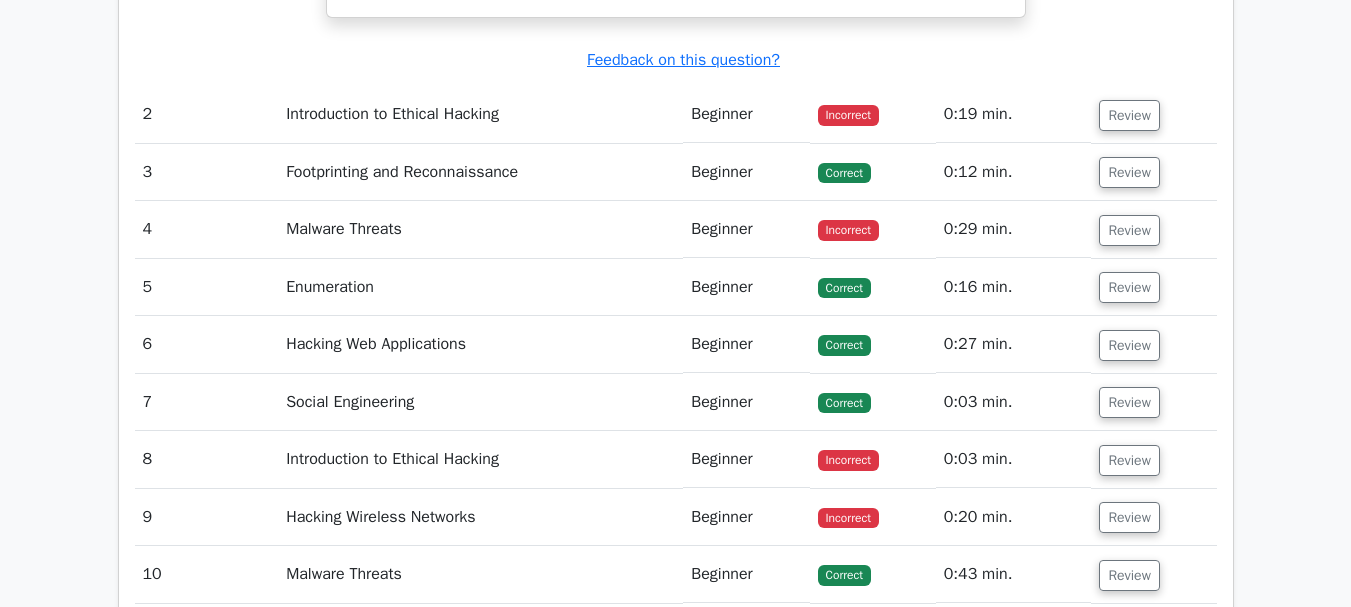scroll, scrollTop: 2833, scrollLeft: 0, axis: vertical 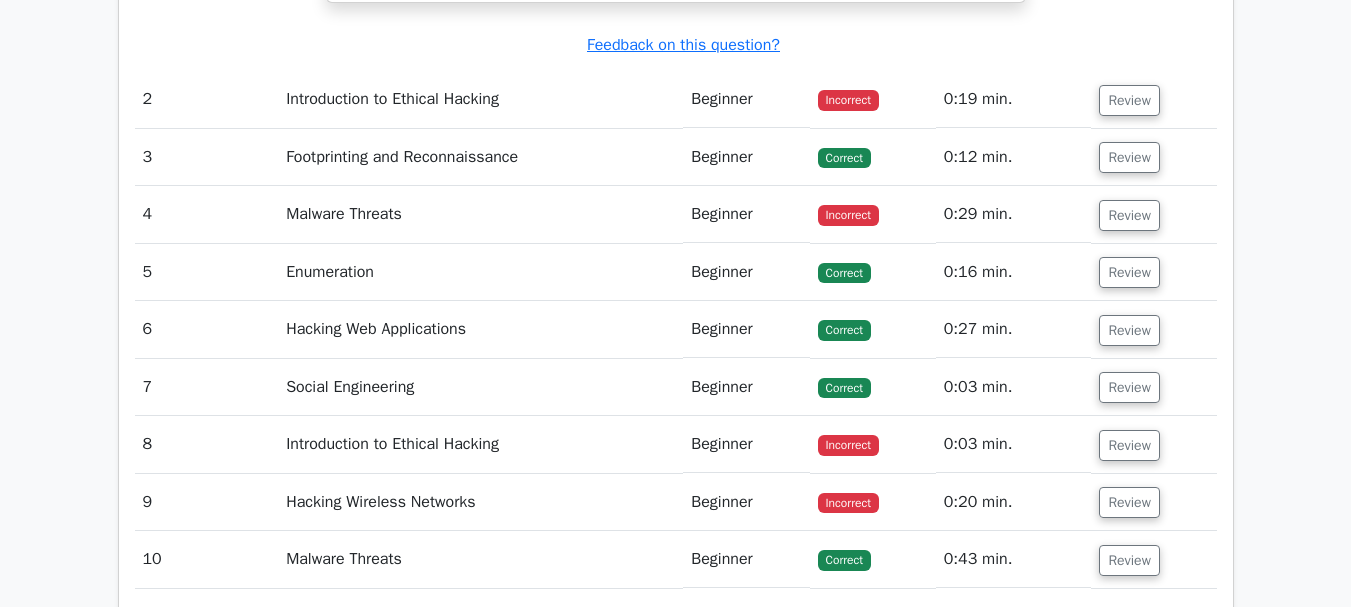 click on "Correct" at bounding box center (844, 273) 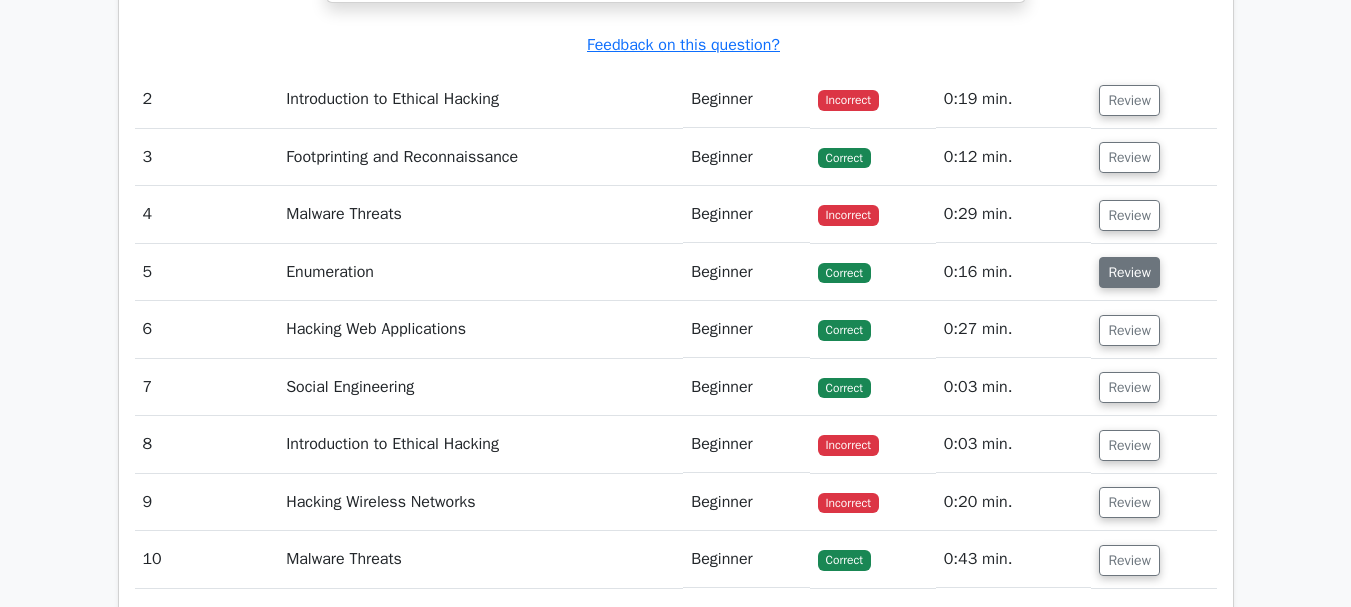 click on "Review" at bounding box center (1129, 272) 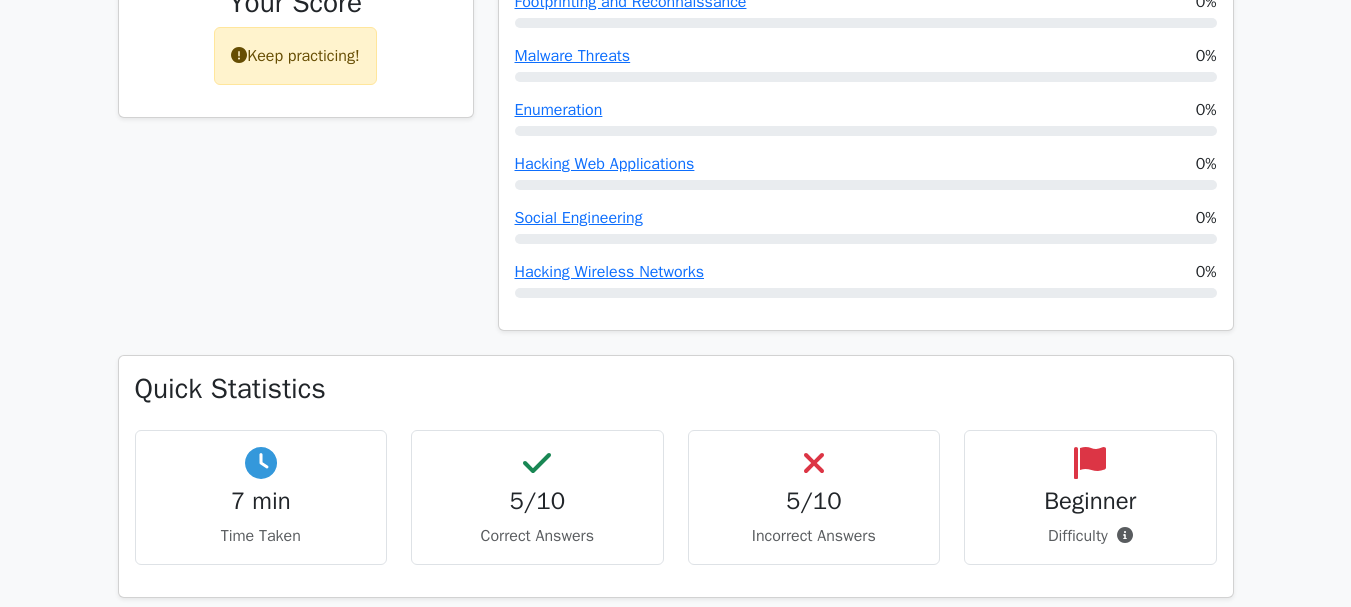 scroll, scrollTop: 867, scrollLeft: 0, axis: vertical 